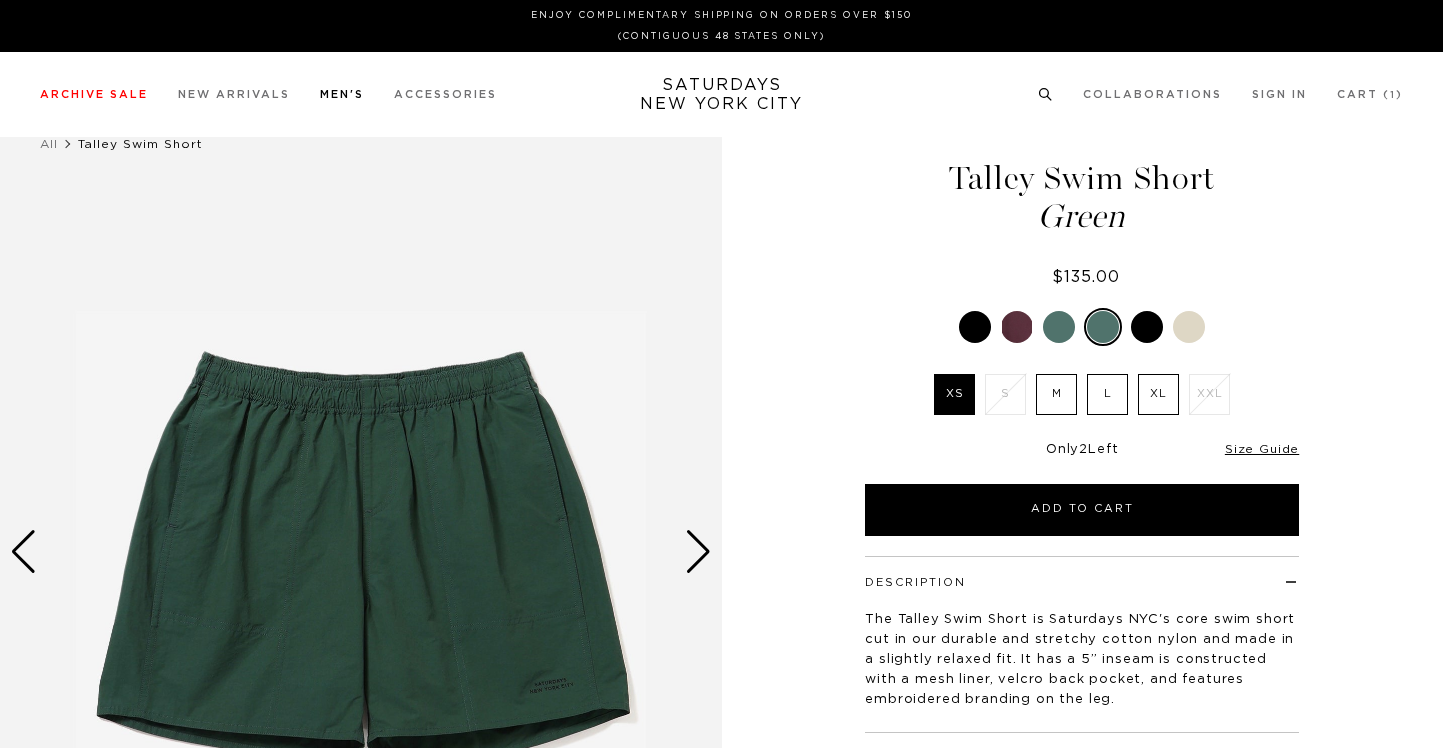 scroll, scrollTop: 0, scrollLeft: 0, axis: both 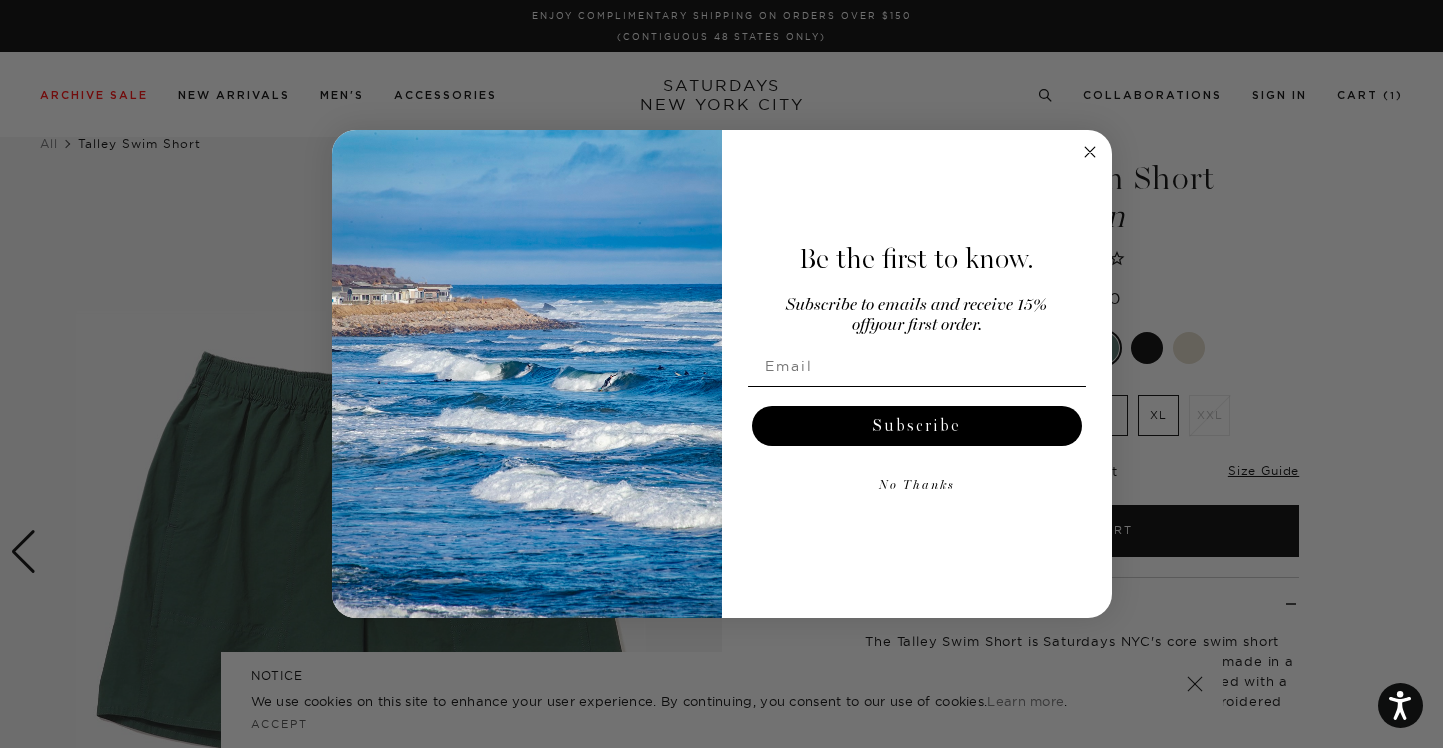 click 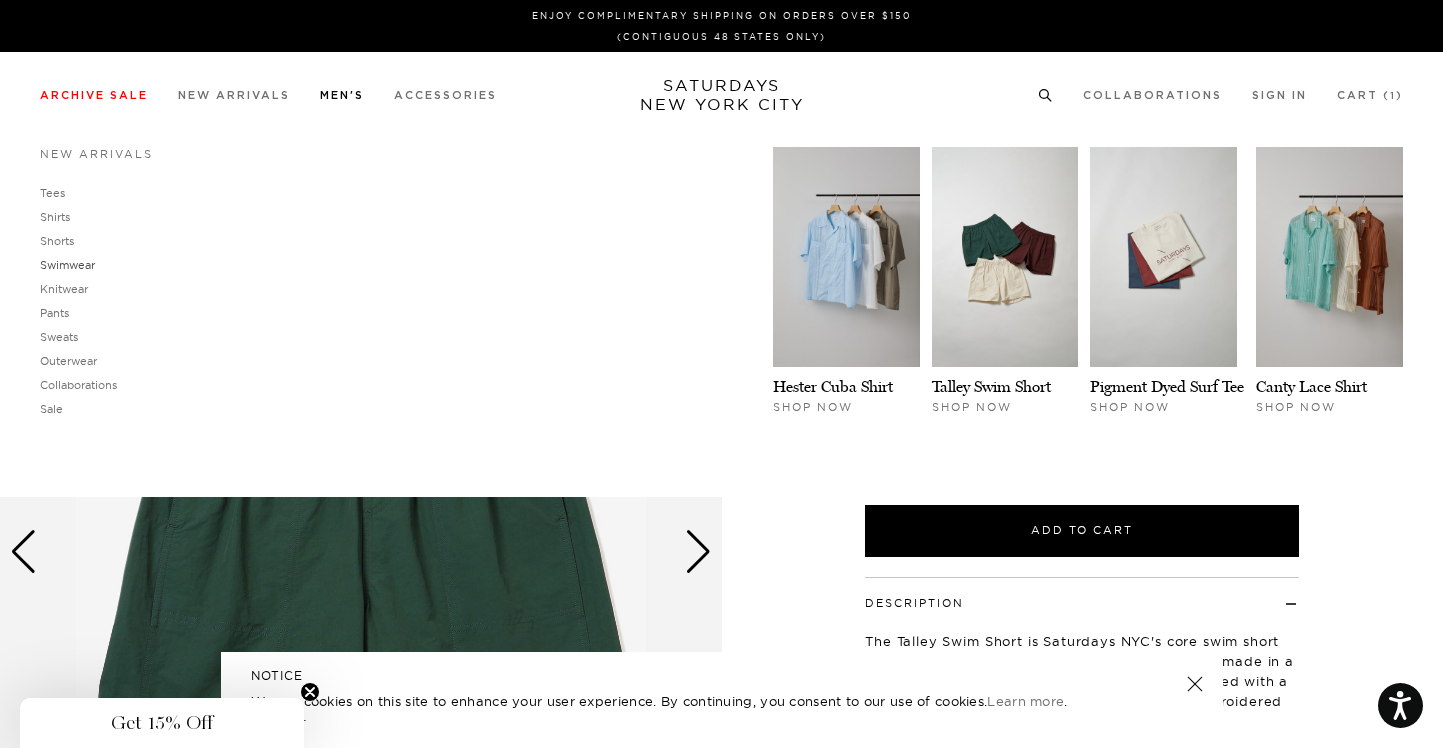 click on "Swimwear" at bounding box center (67, 265) 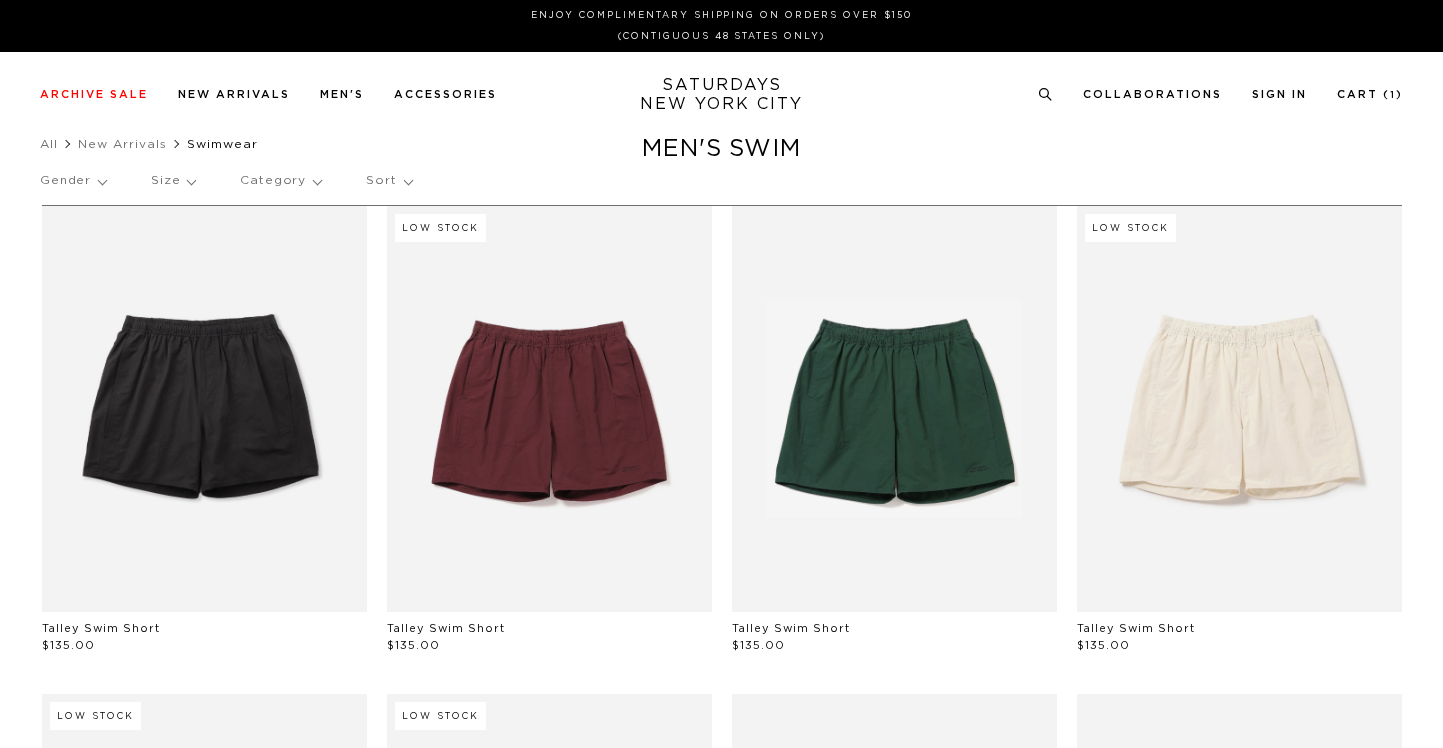 scroll, scrollTop: 0, scrollLeft: 0, axis: both 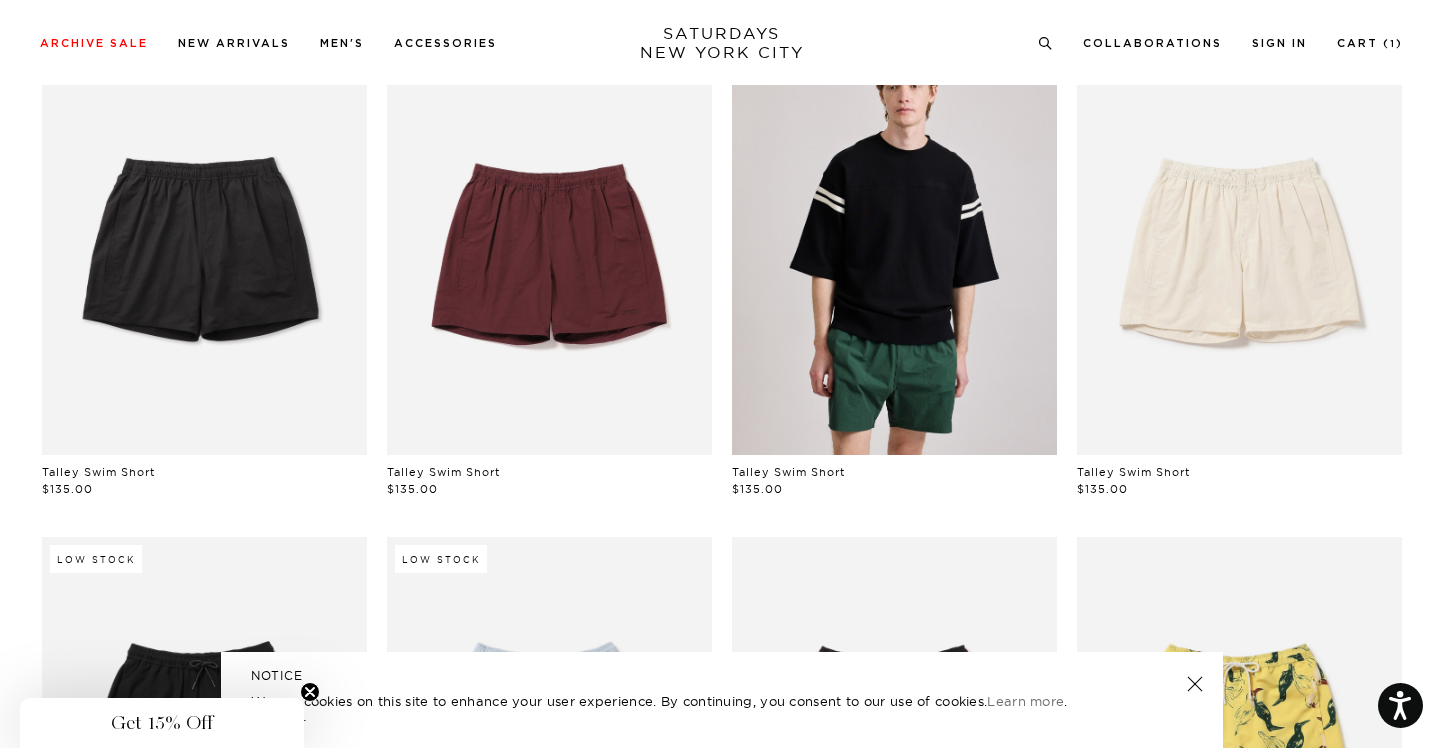 click at bounding box center [894, 252] 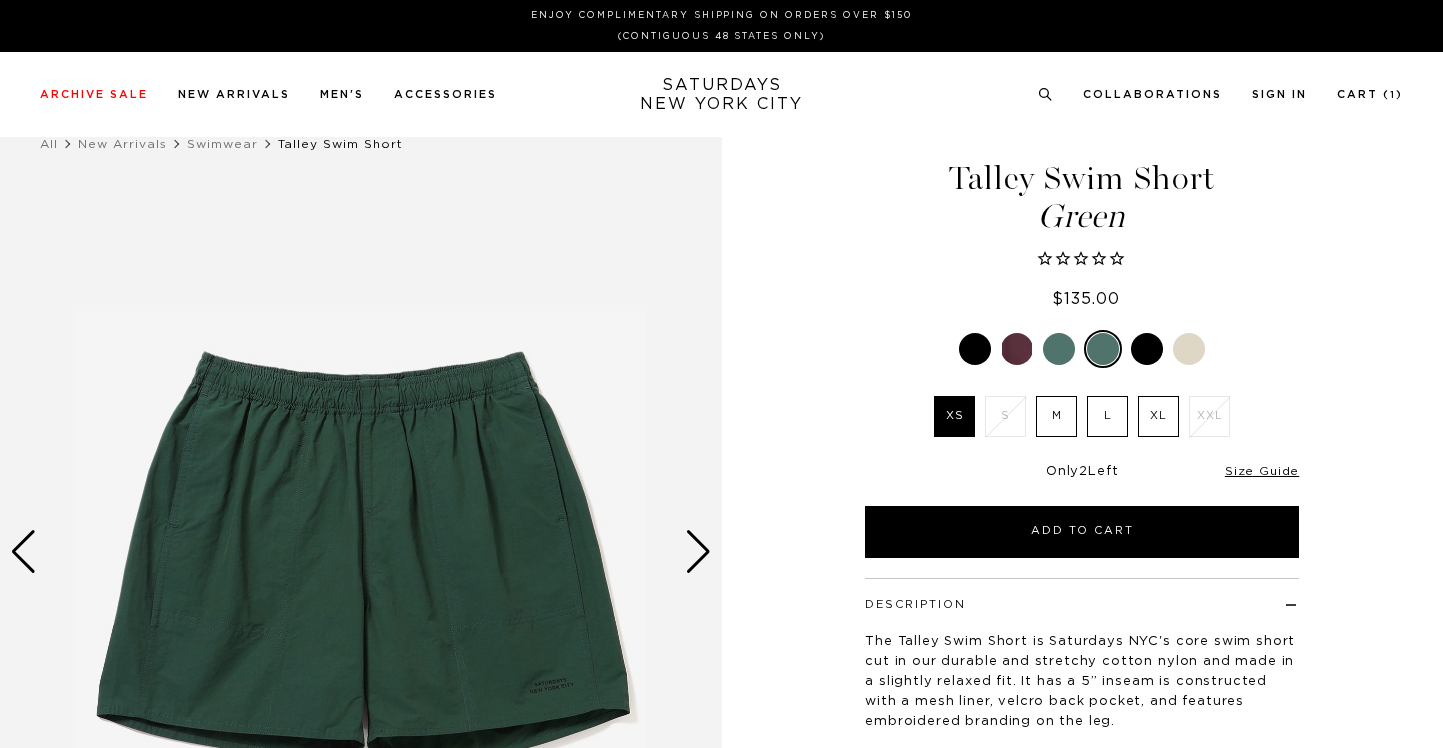 scroll, scrollTop: 0, scrollLeft: 0, axis: both 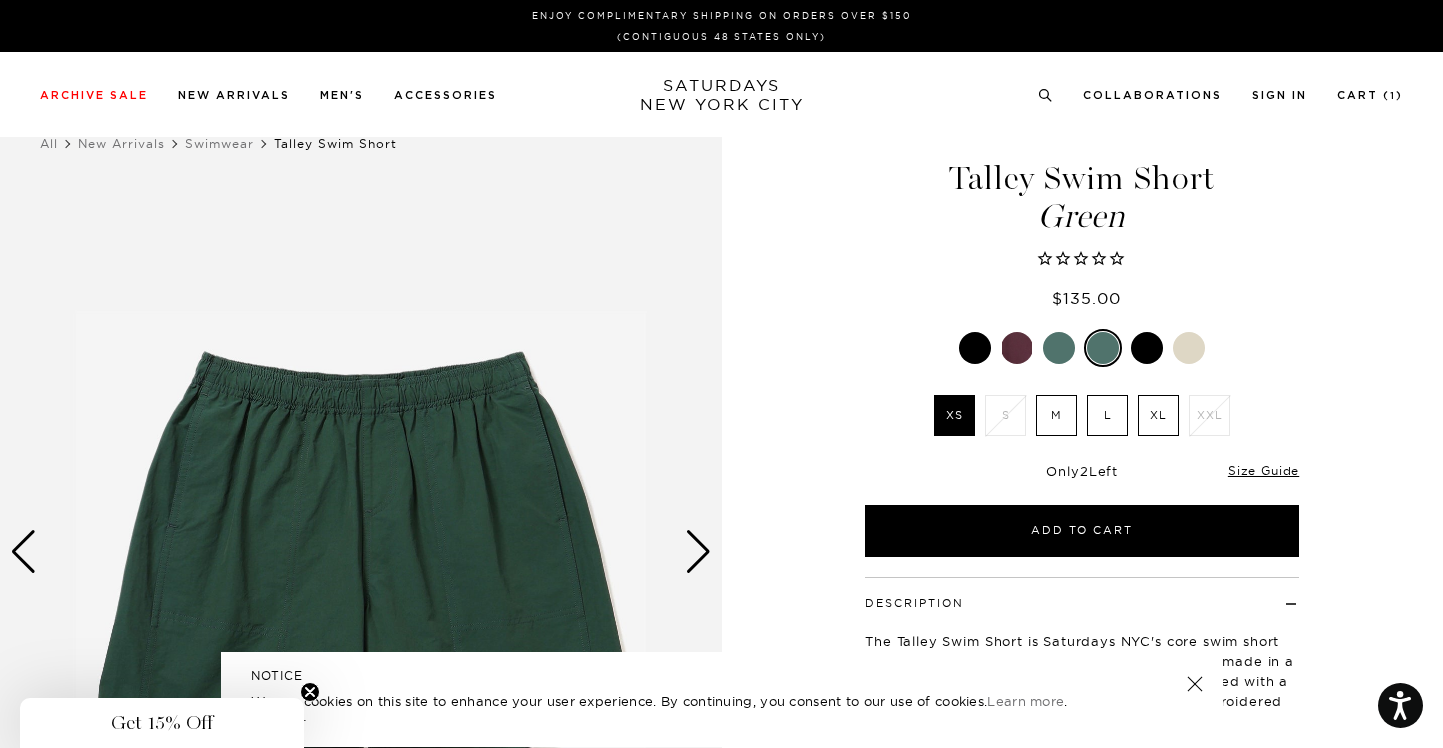 click on "M" at bounding box center [1056, 415] 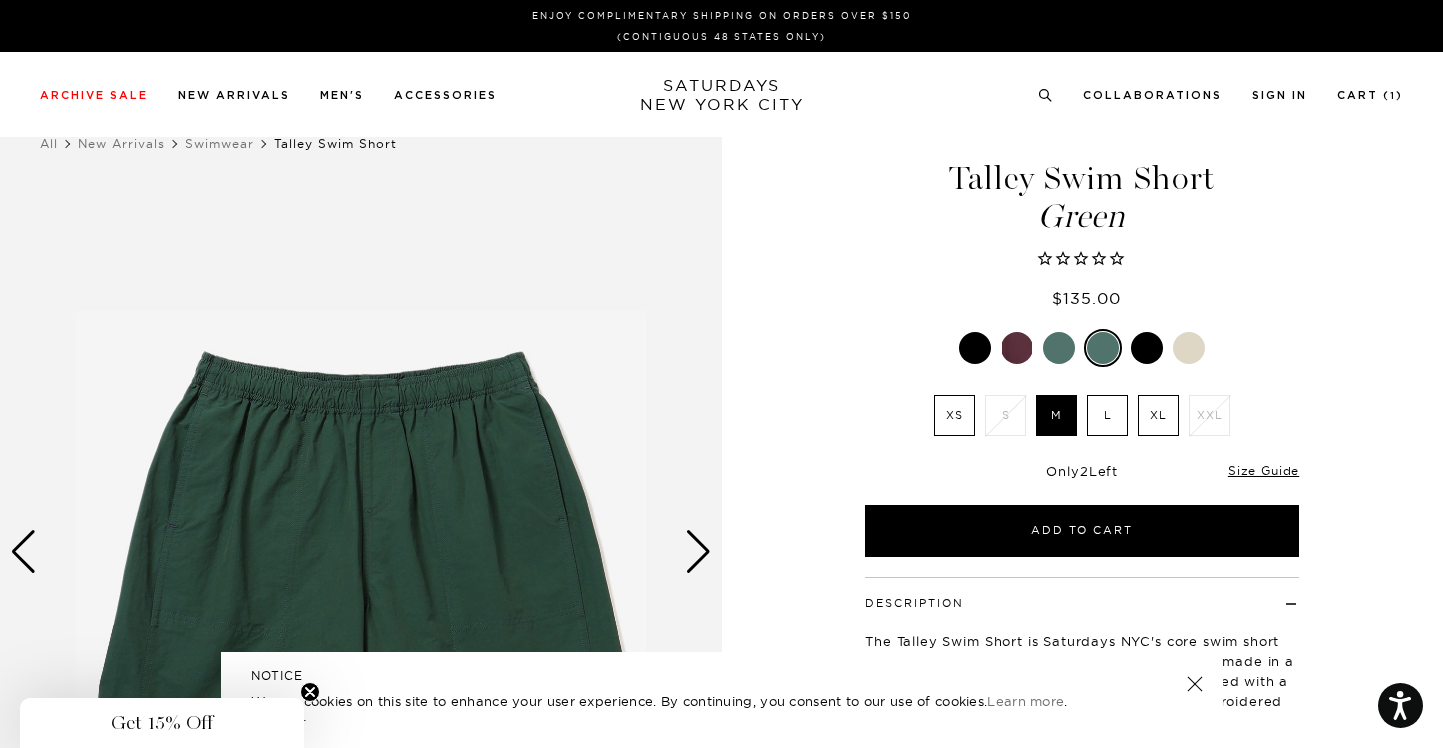 click on "XS" at bounding box center [954, 415] 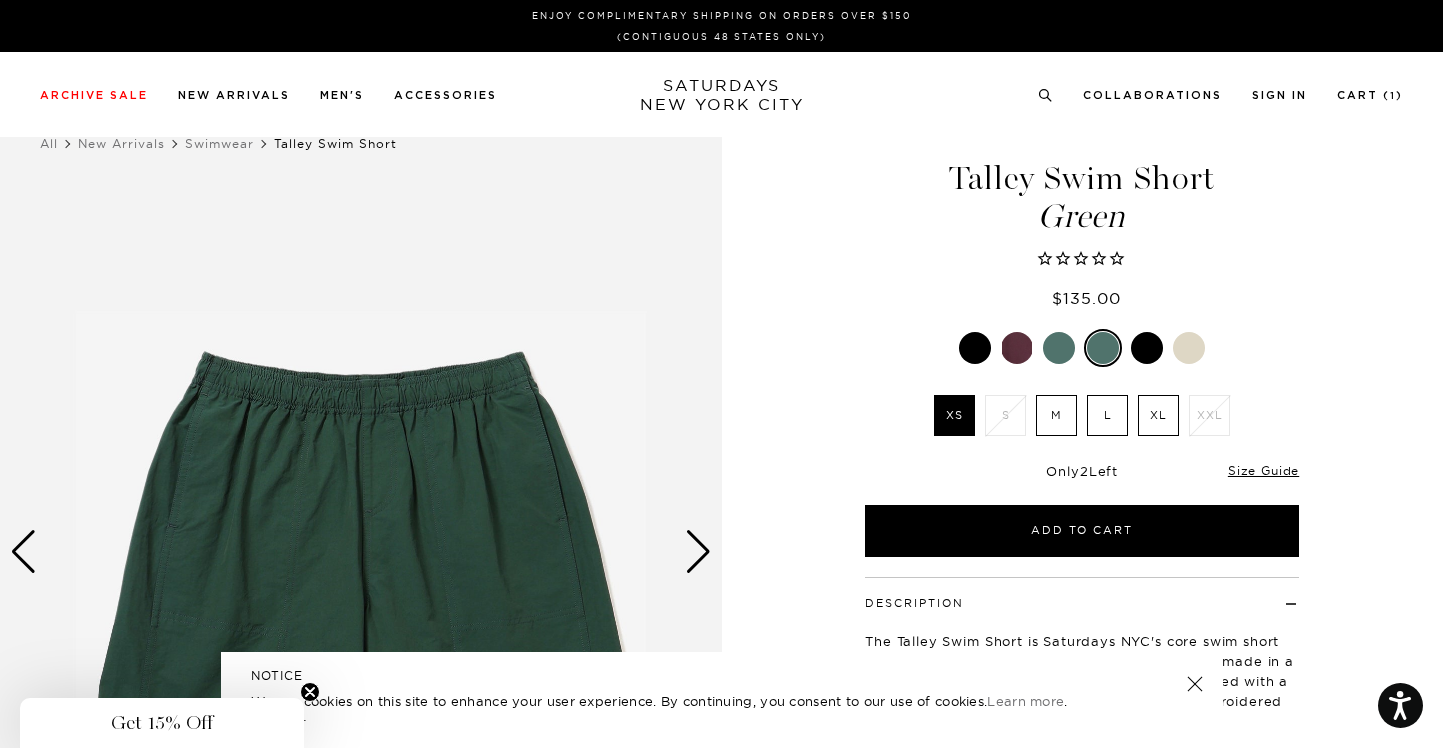 click on "L" at bounding box center (1107, 415) 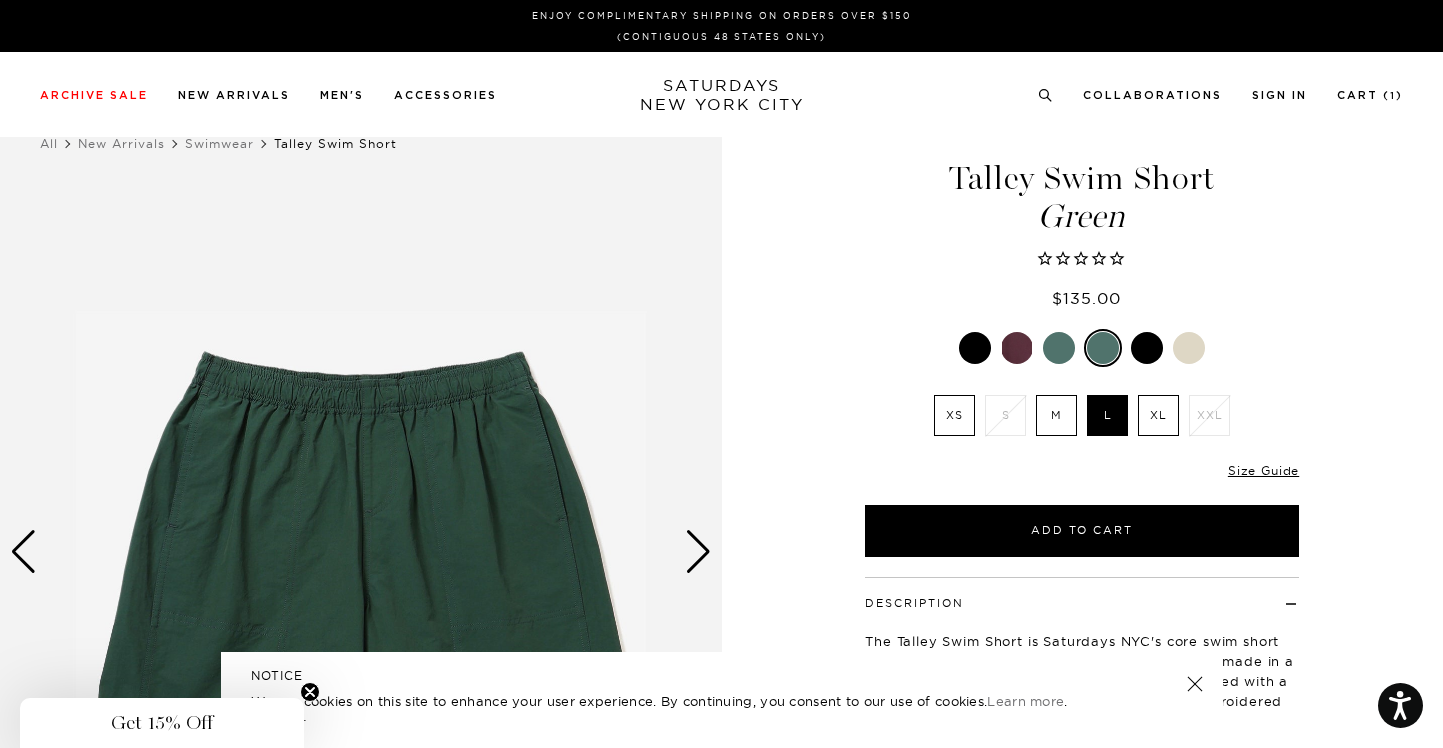 click on "XL" at bounding box center (1158, 415) 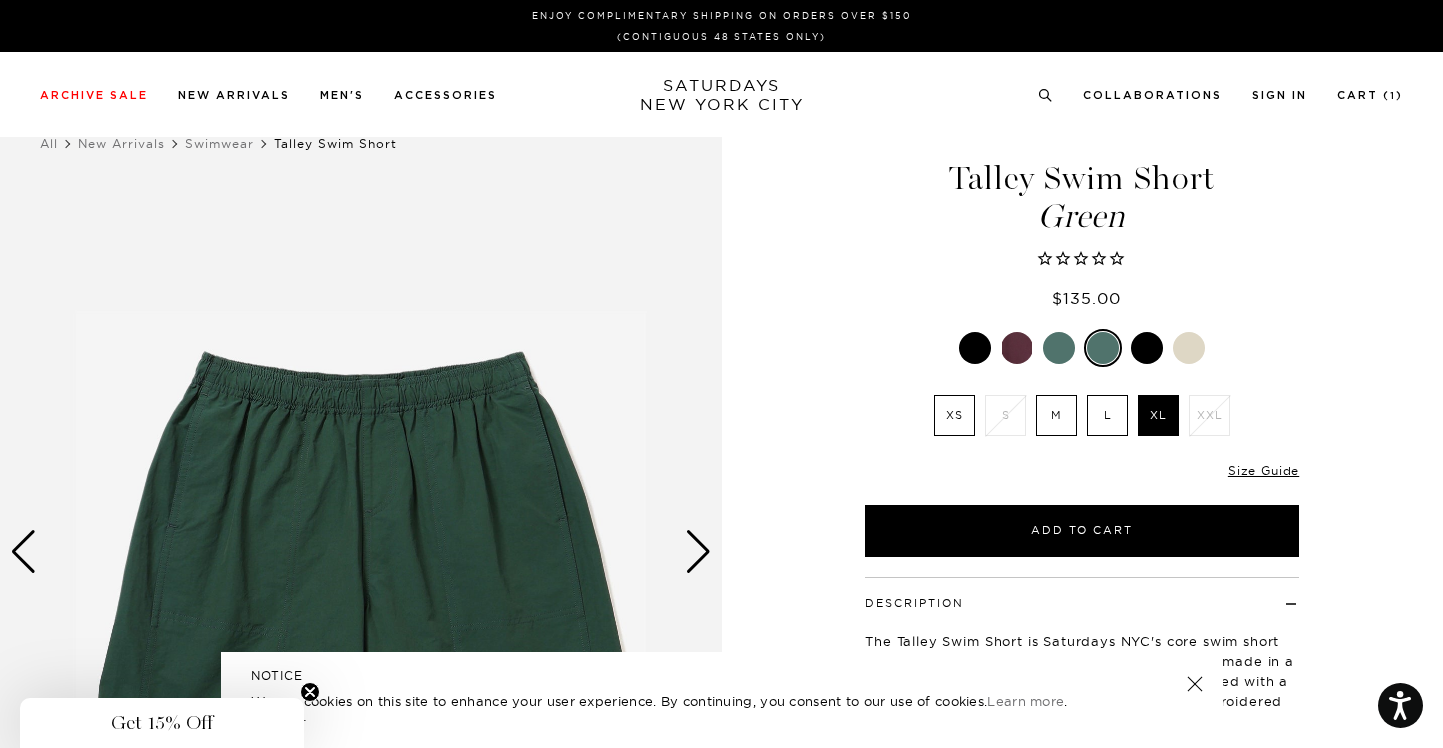 click at bounding box center [1059, 348] 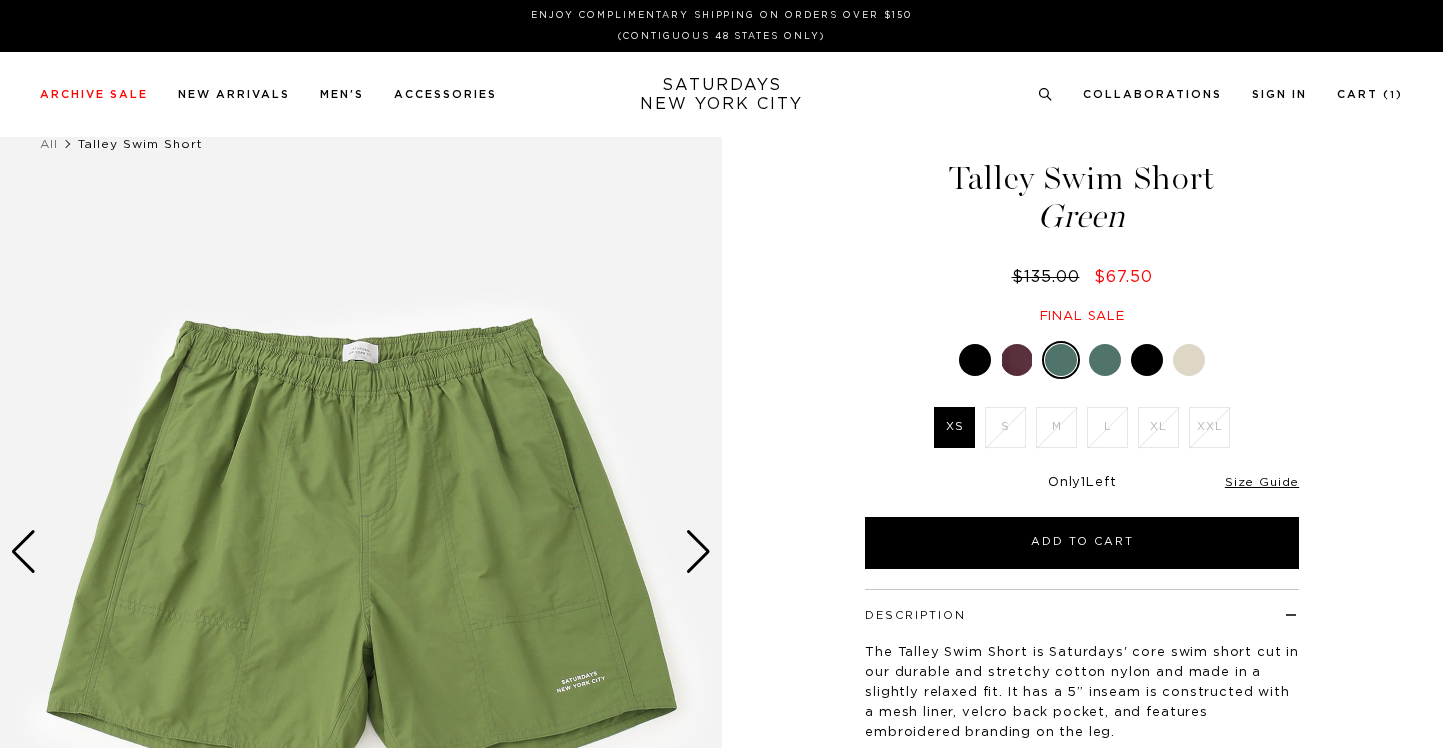 scroll, scrollTop: 0, scrollLeft: 0, axis: both 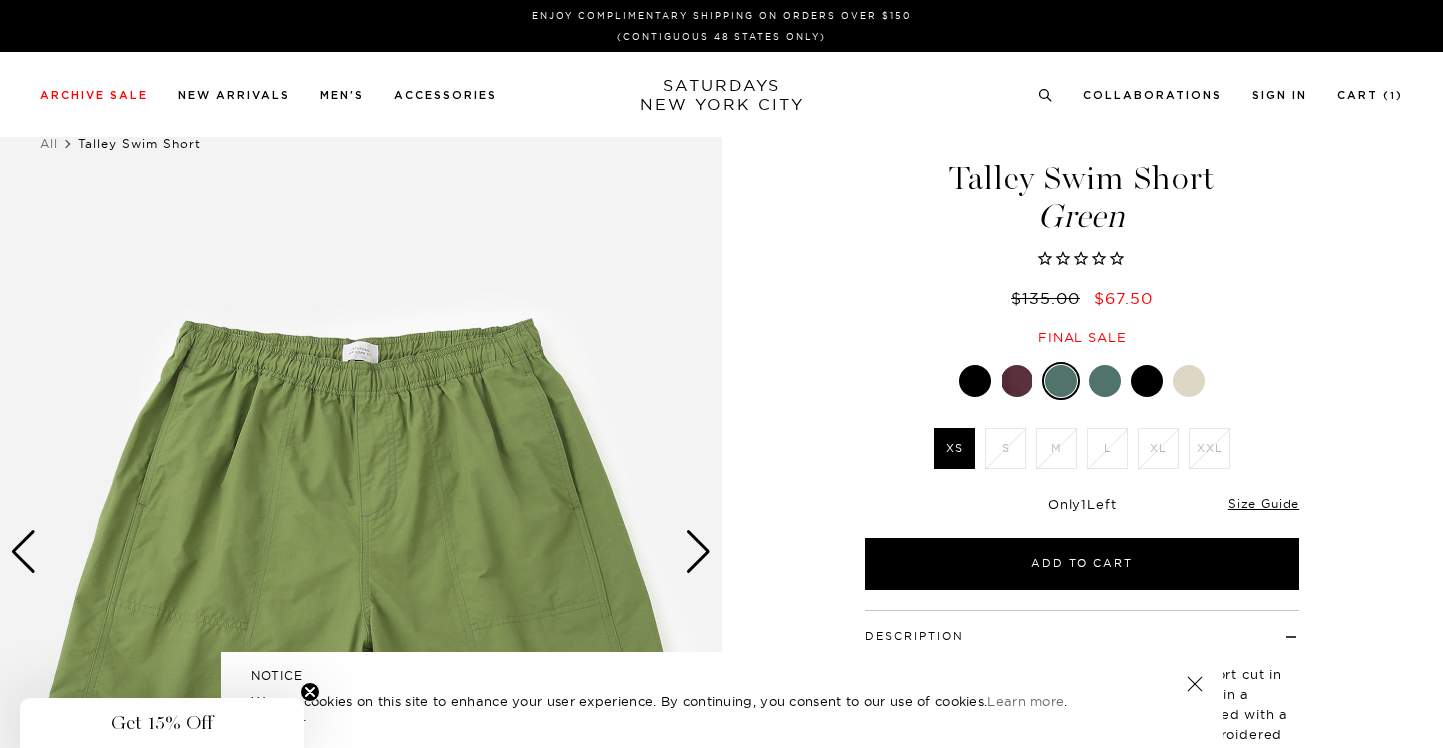 click at bounding box center (1017, 381) 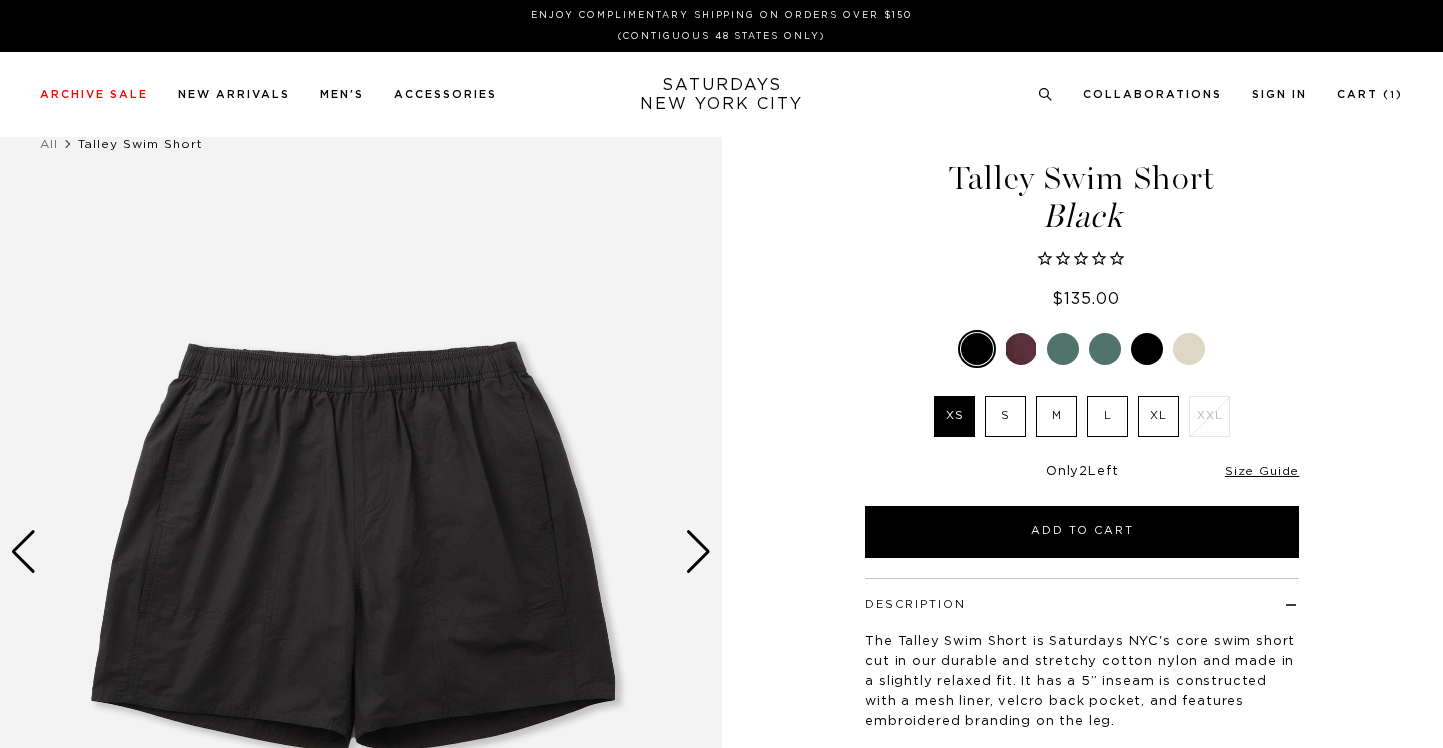 scroll, scrollTop: 0, scrollLeft: 0, axis: both 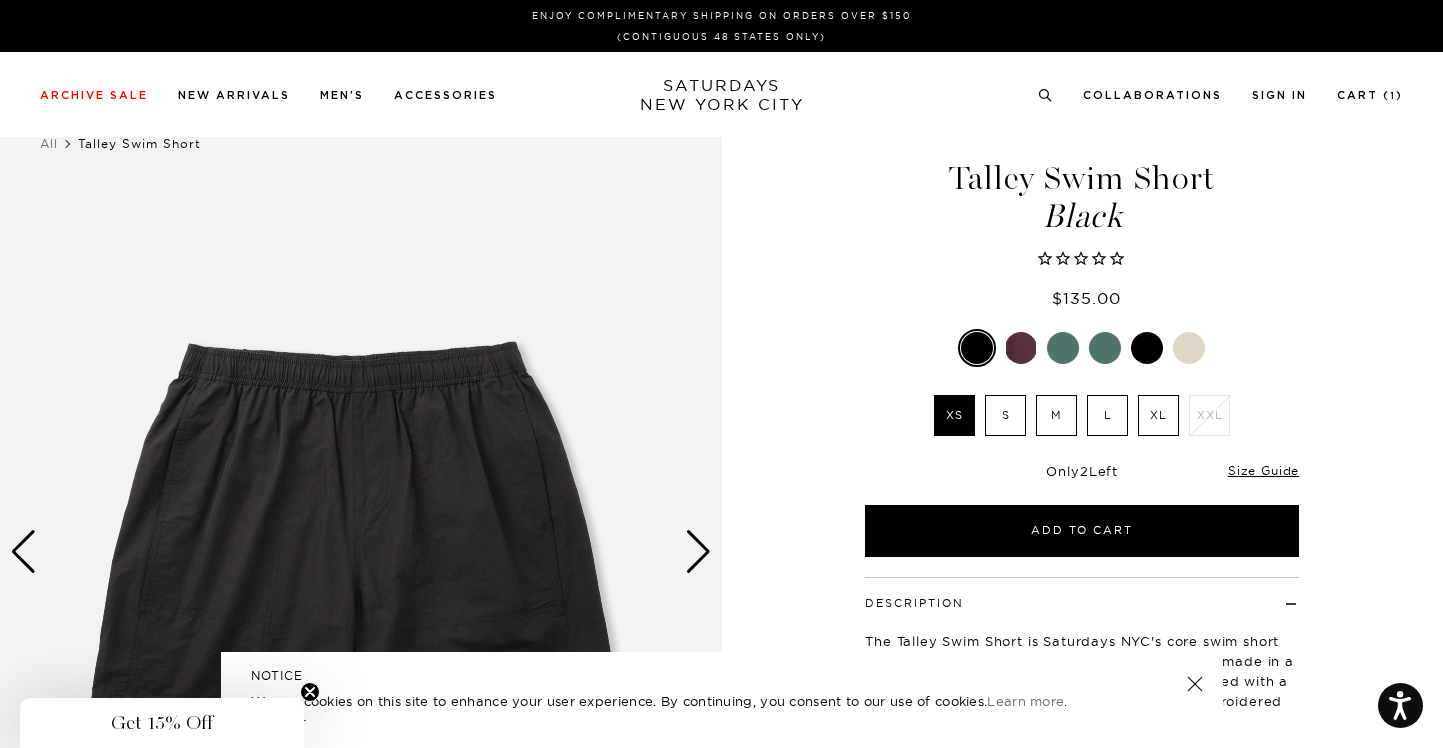 click at bounding box center [1189, 348] 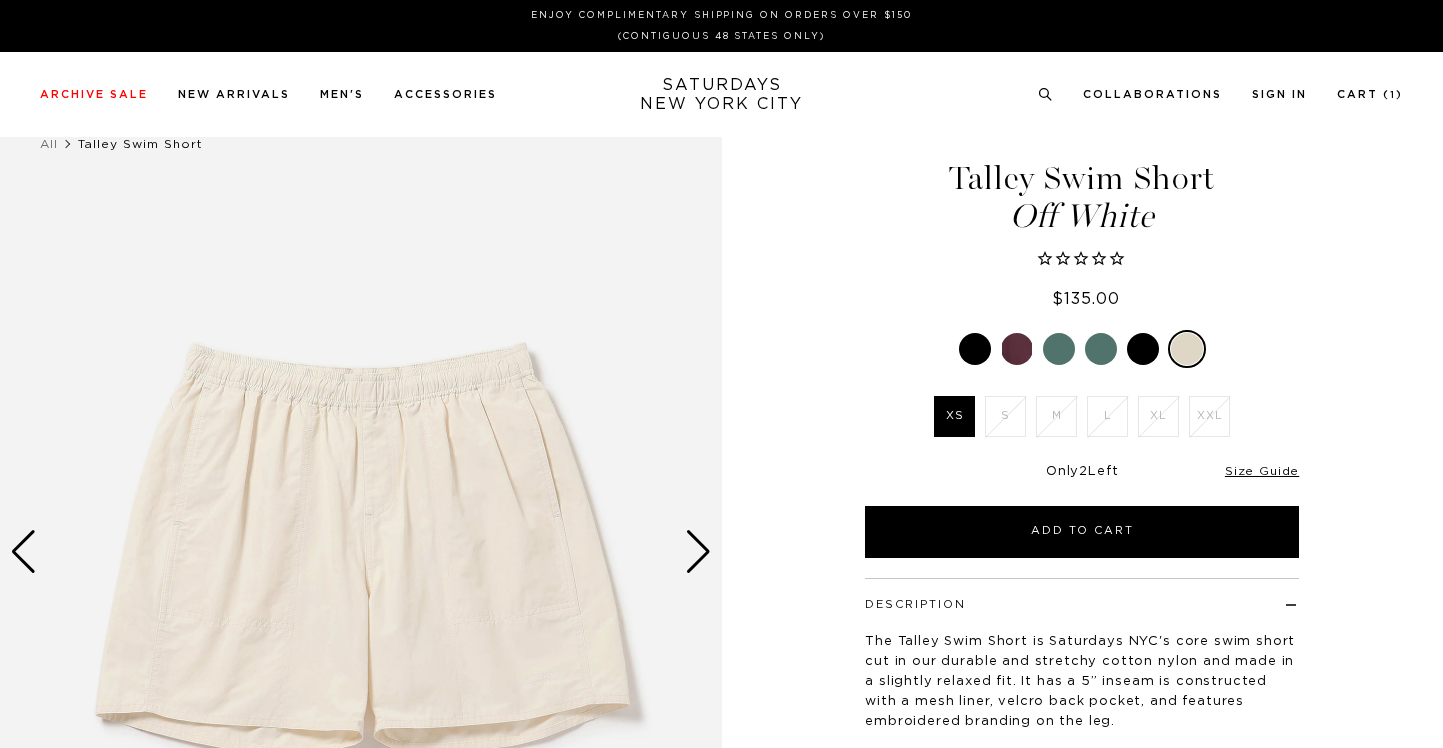 scroll, scrollTop: 0, scrollLeft: 0, axis: both 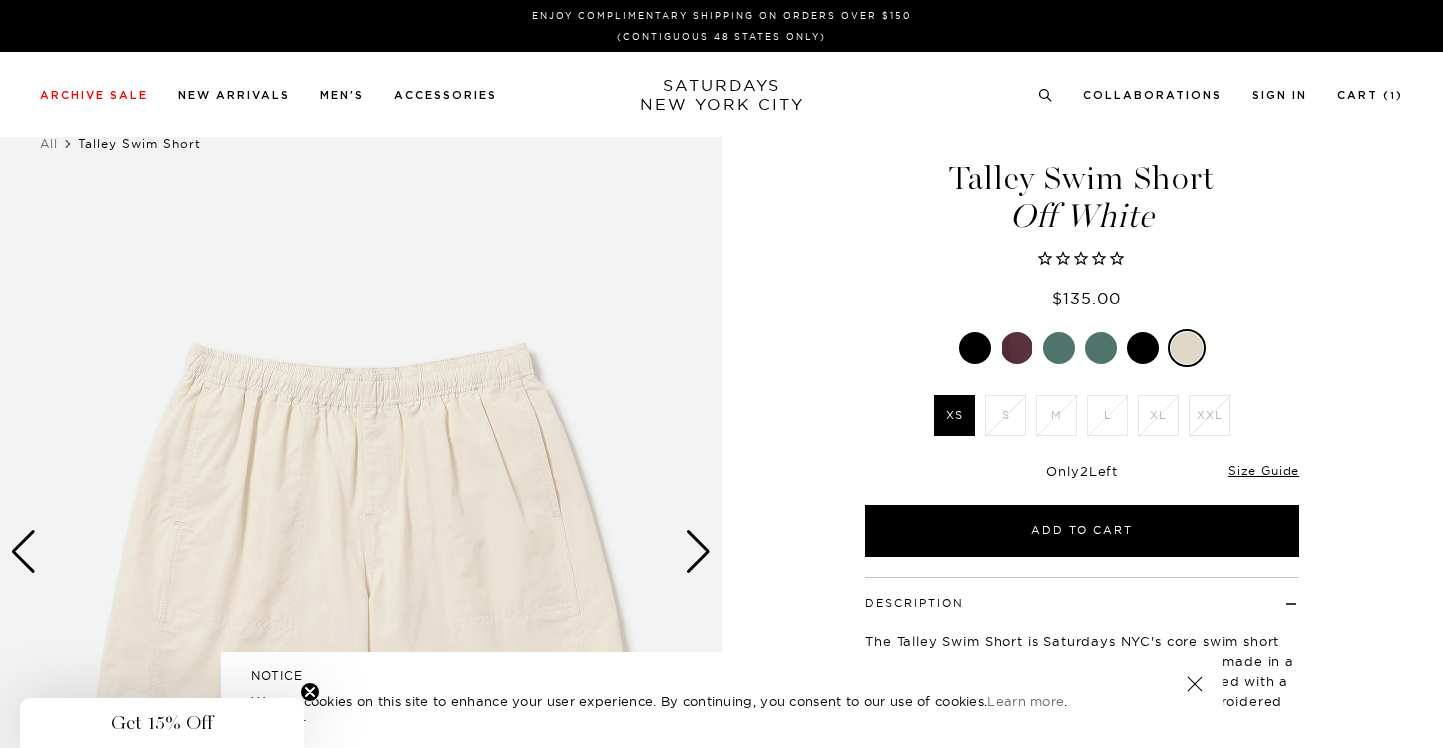 click at bounding box center [1143, 348] 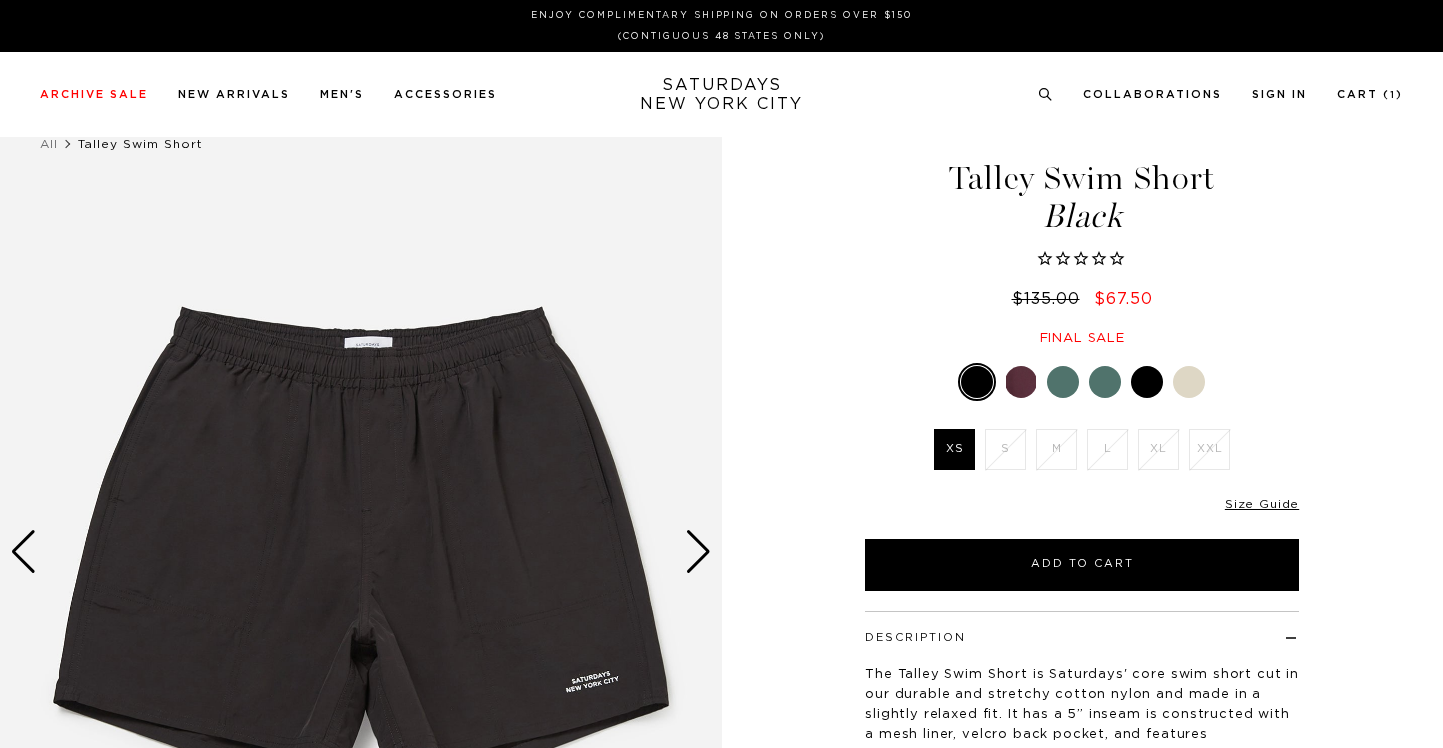 scroll, scrollTop: 0, scrollLeft: 0, axis: both 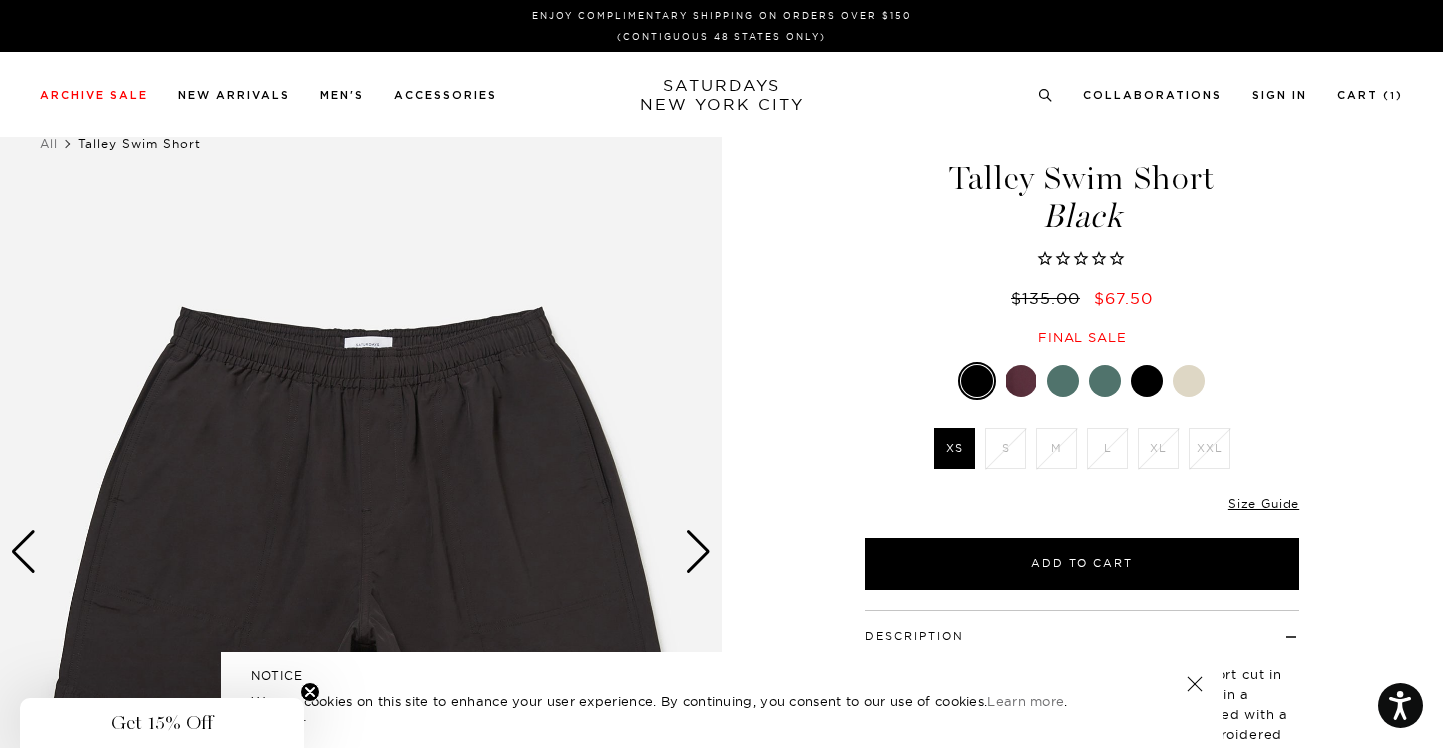 click at bounding box center [1105, 381] 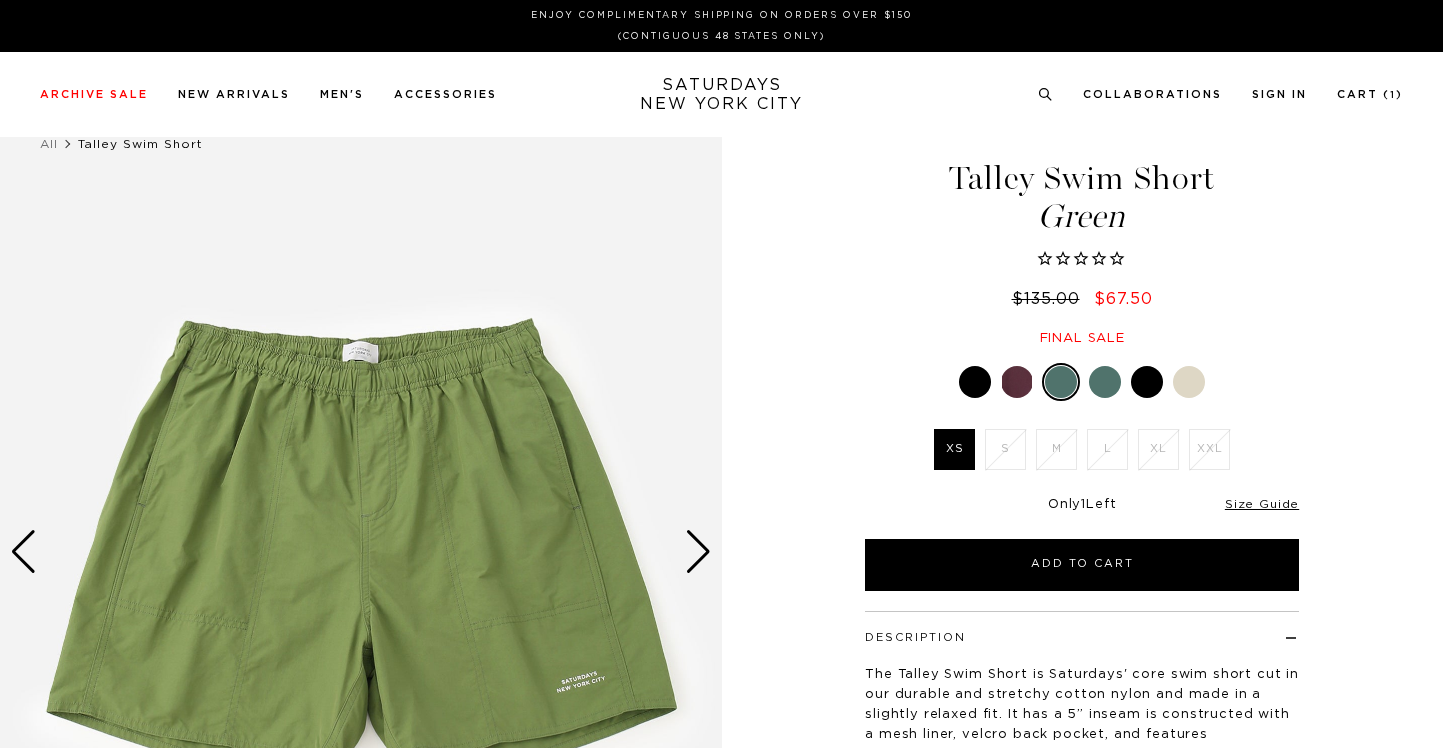 scroll, scrollTop: 0, scrollLeft: 0, axis: both 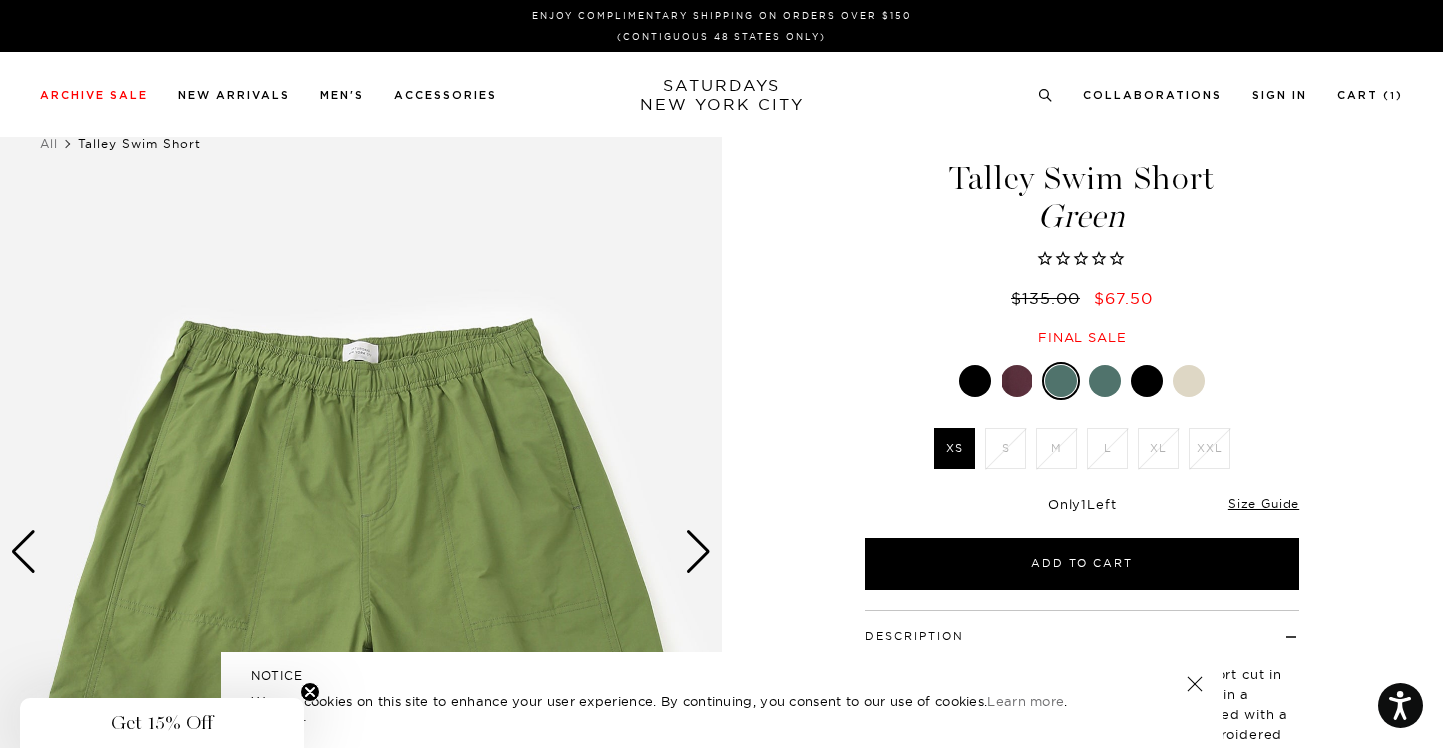 click at bounding box center [1105, 381] 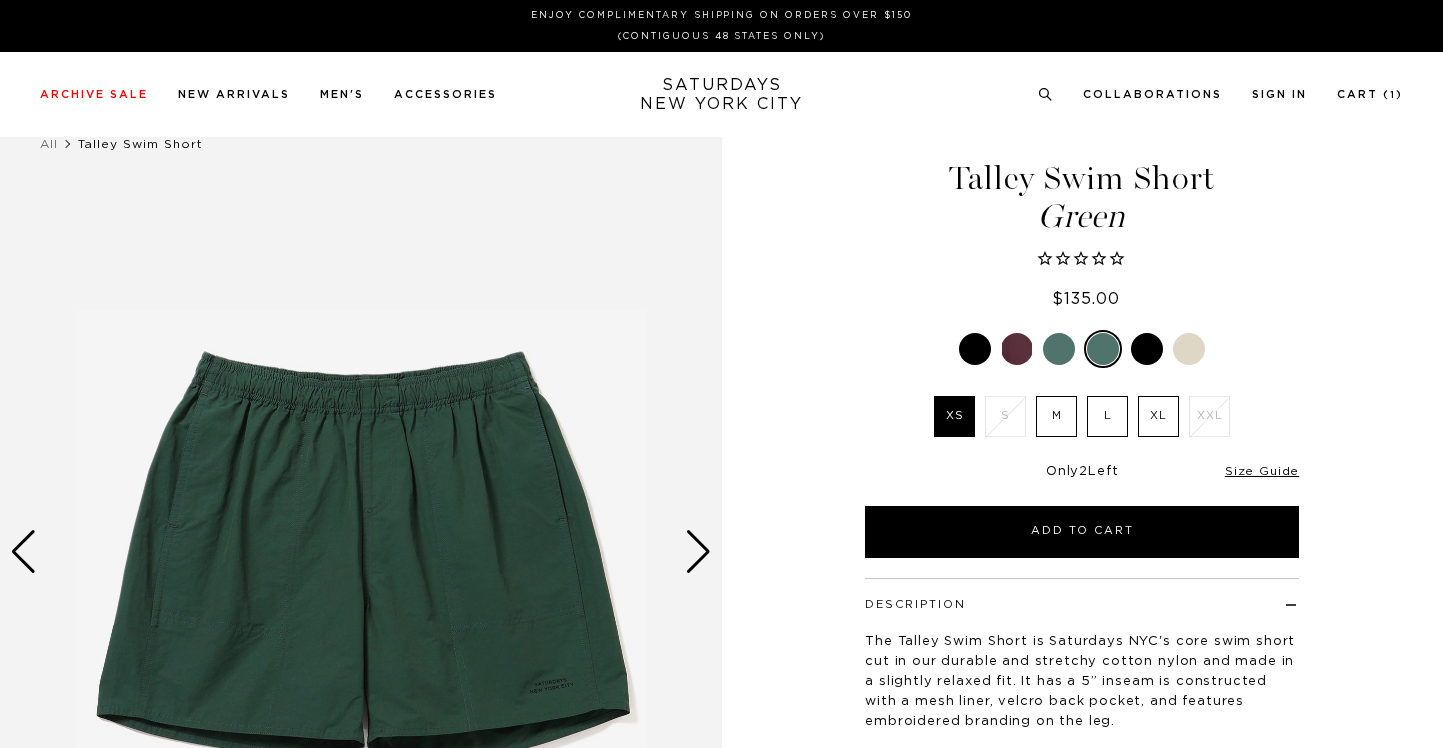 scroll, scrollTop: 0, scrollLeft: 0, axis: both 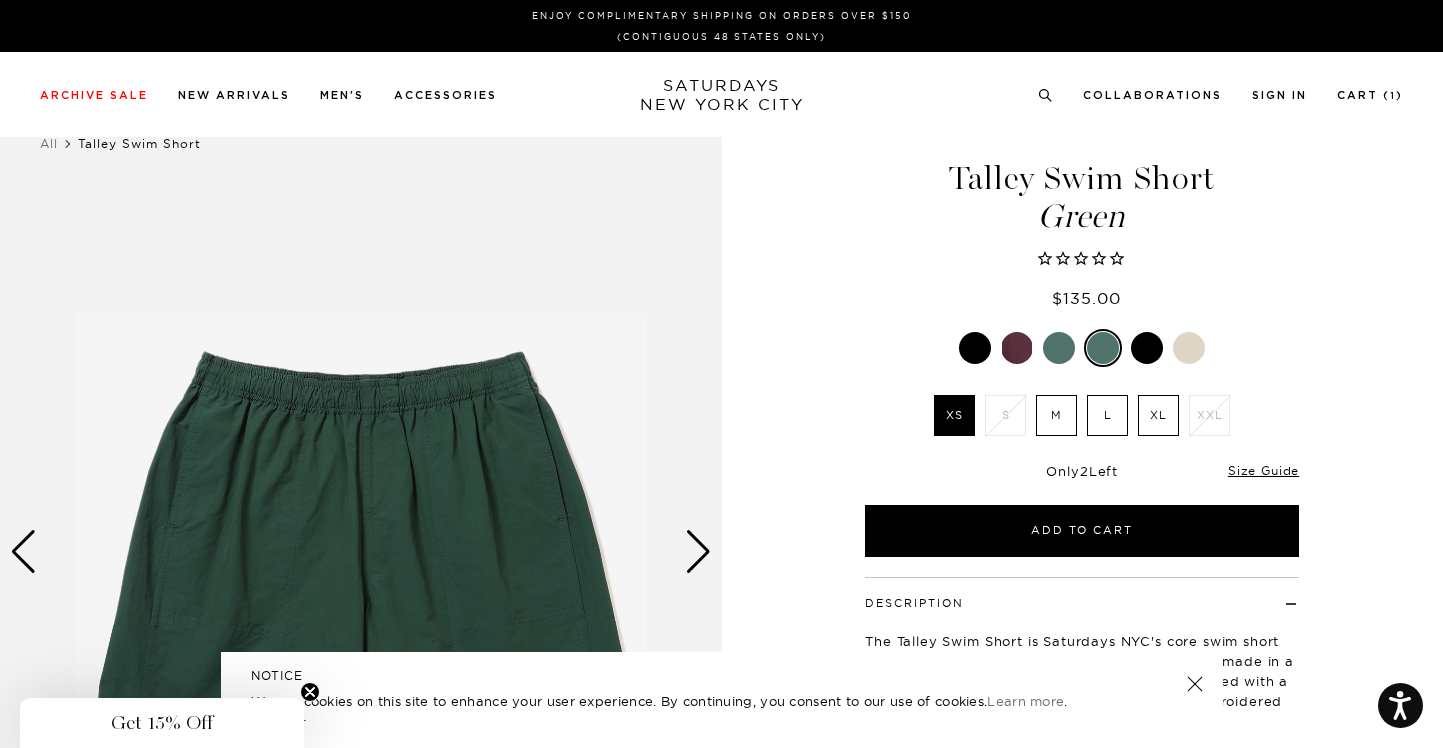 click on "M" at bounding box center [1056, 415] 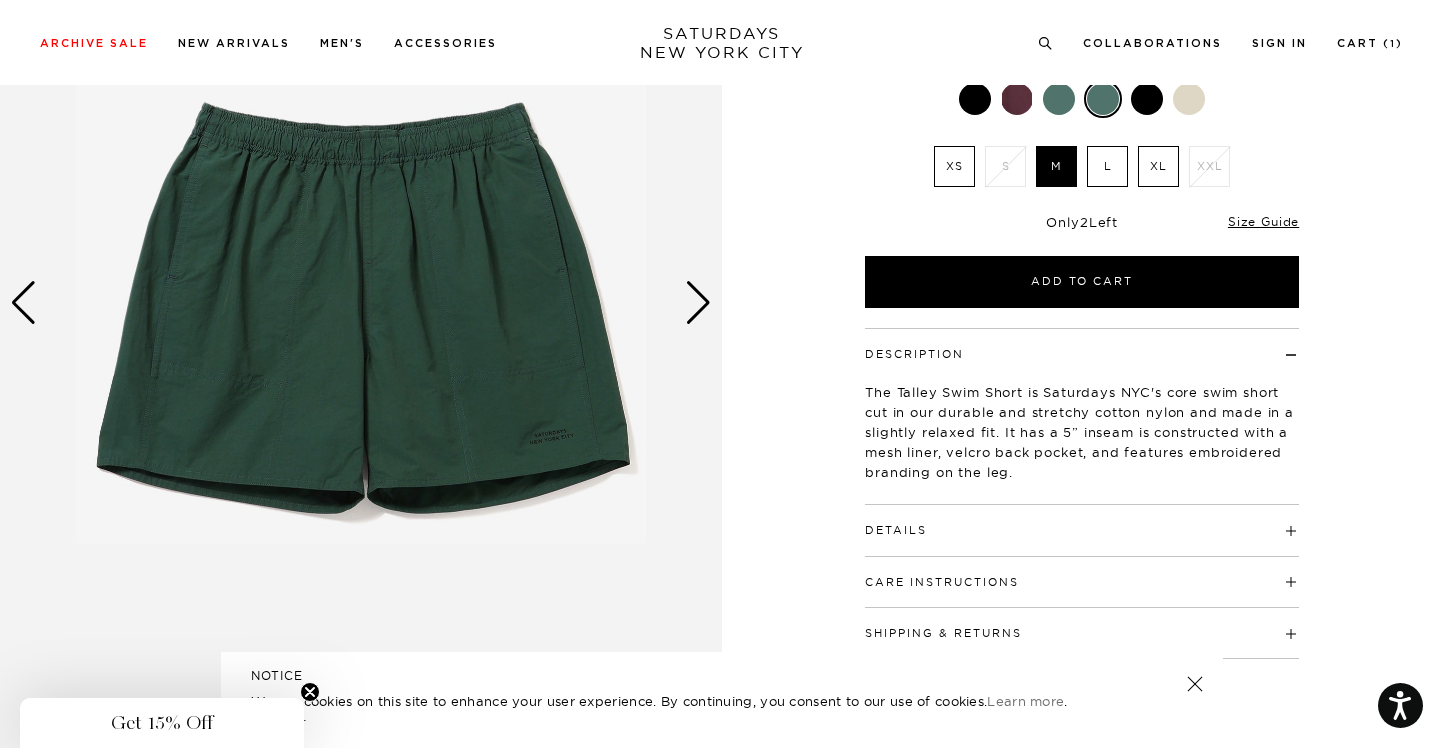 scroll, scrollTop: 295, scrollLeft: 0, axis: vertical 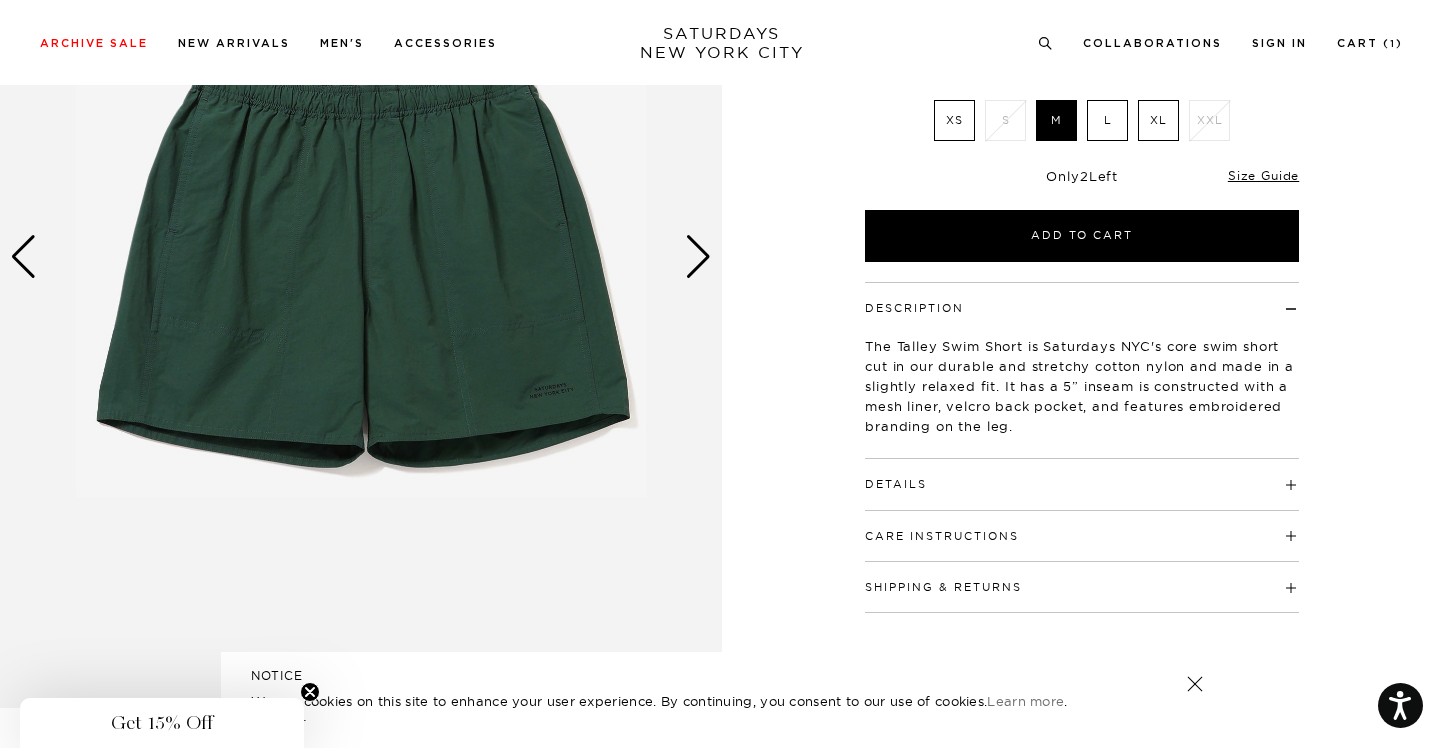 click on "Details" at bounding box center [1082, 475] 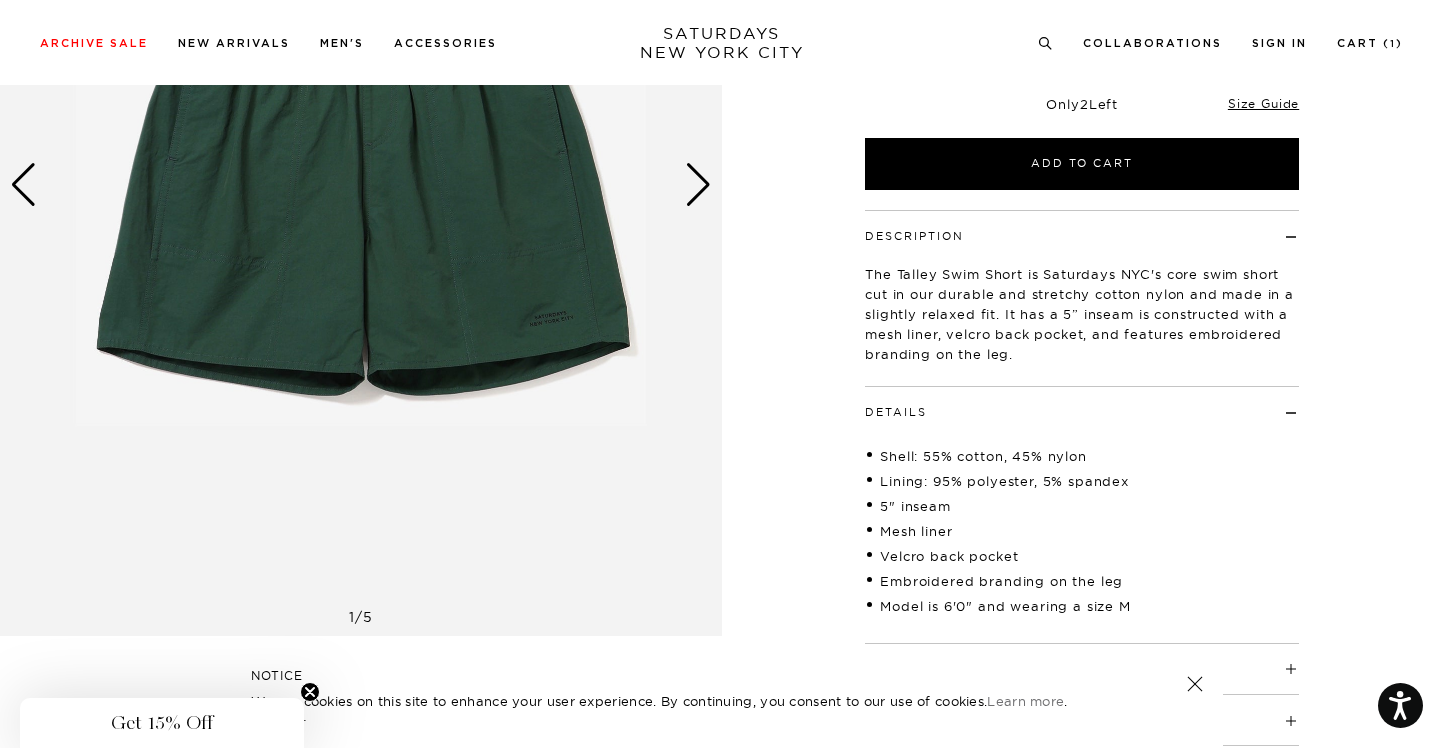 scroll, scrollTop: 369, scrollLeft: 0, axis: vertical 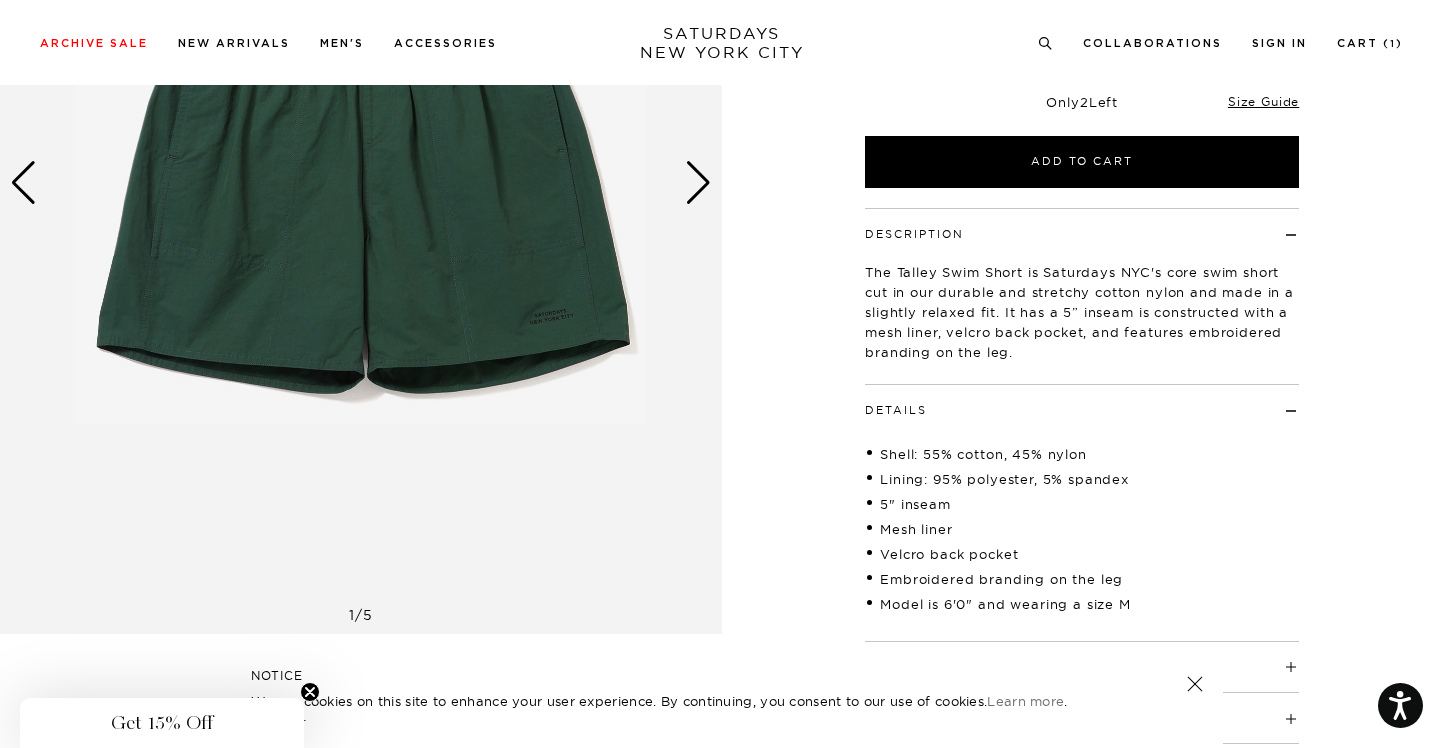 click at bounding box center [698, 183] 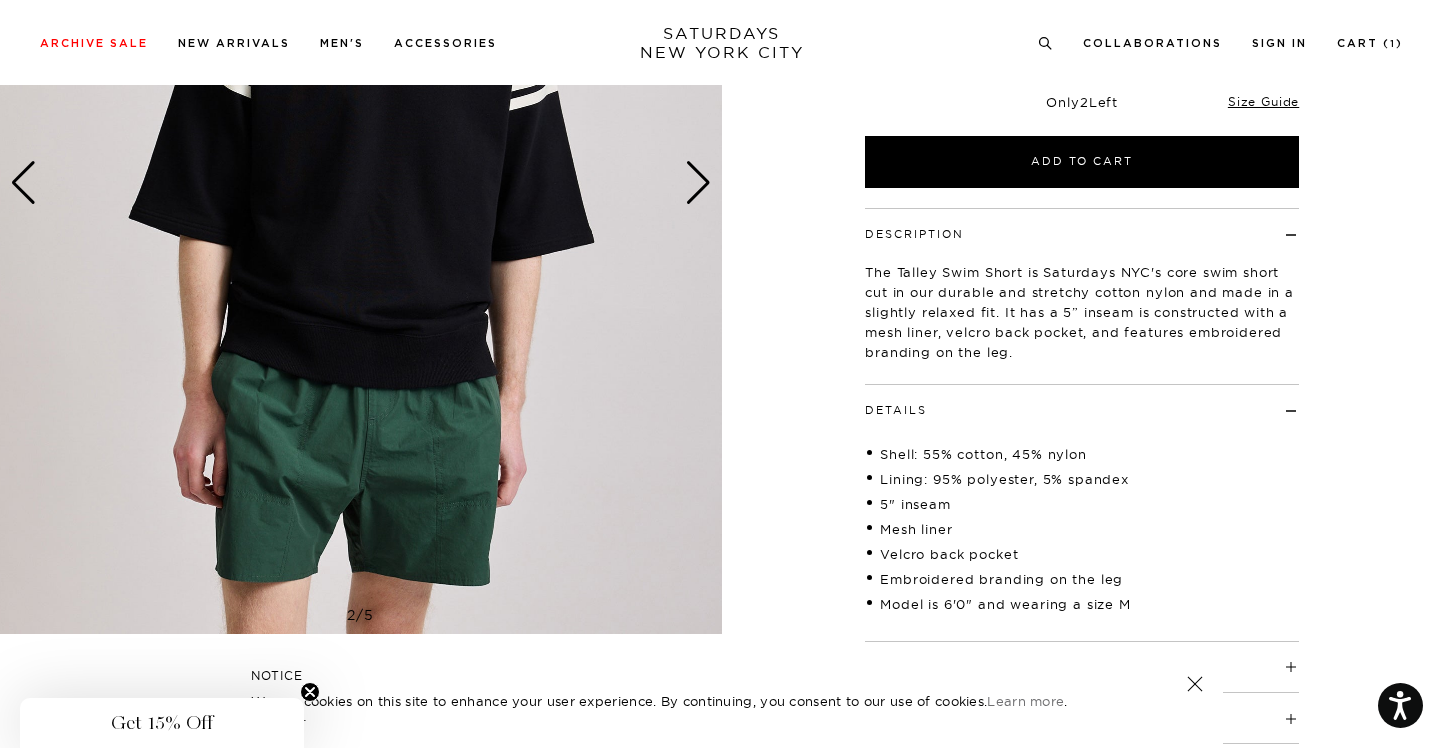 click at bounding box center [698, 183] 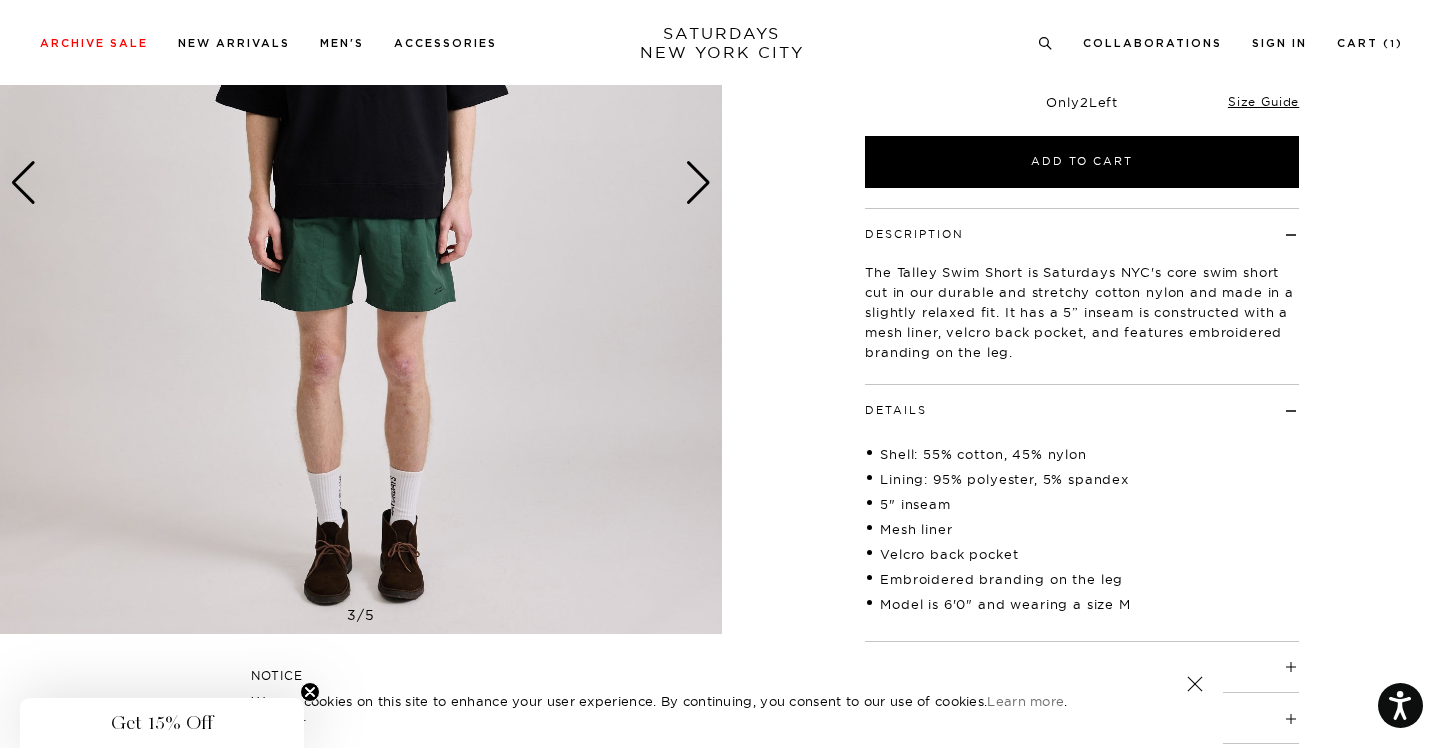 click at bounding box center [698, 183] 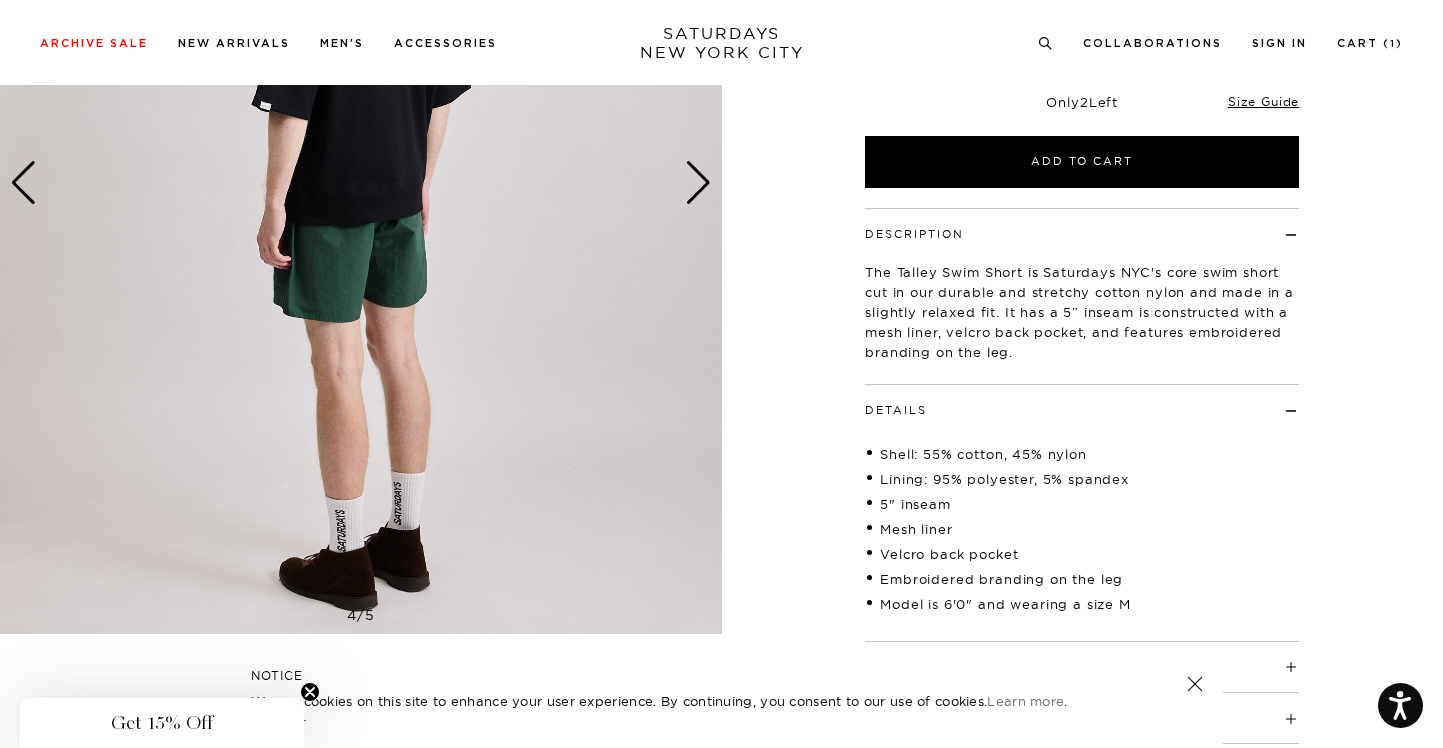 click at bounding box center [698, 183] 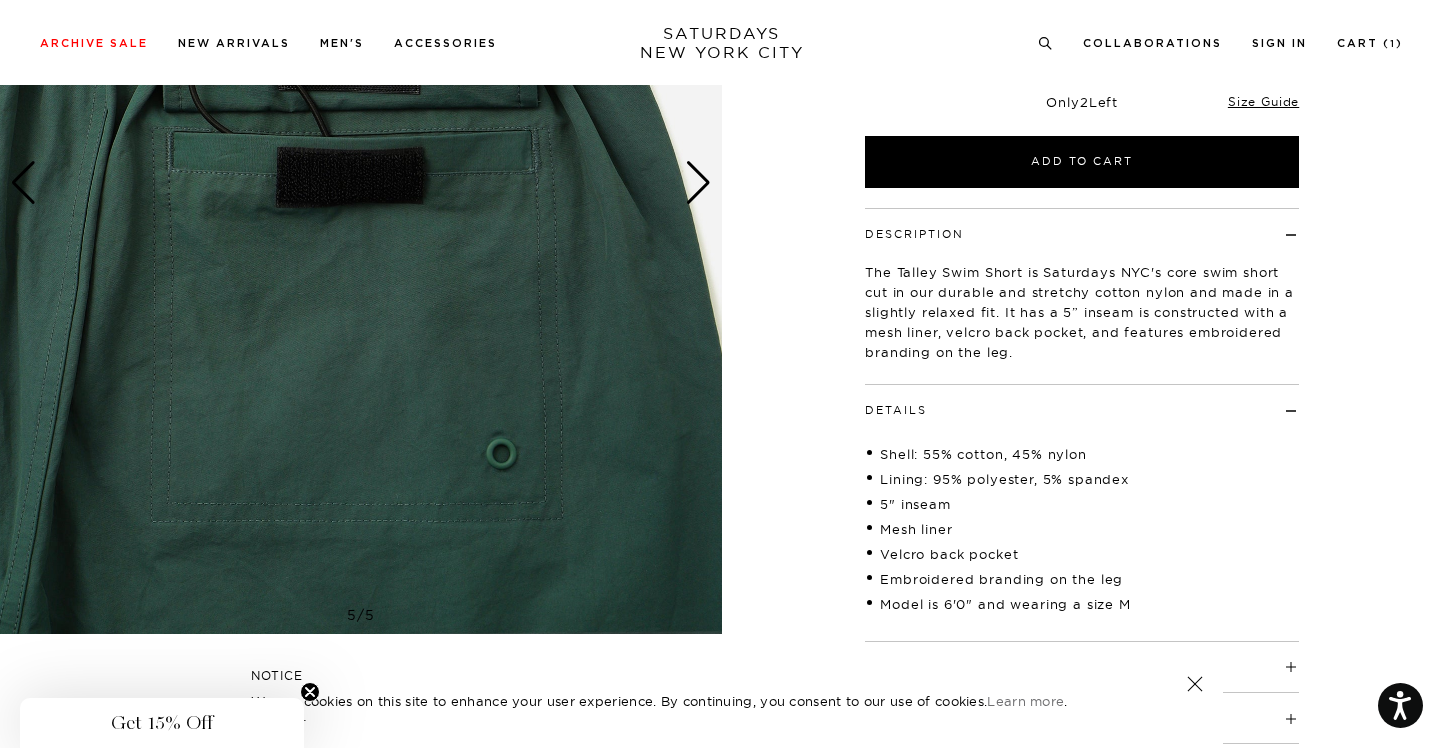 click at bounding box center (698, 183) 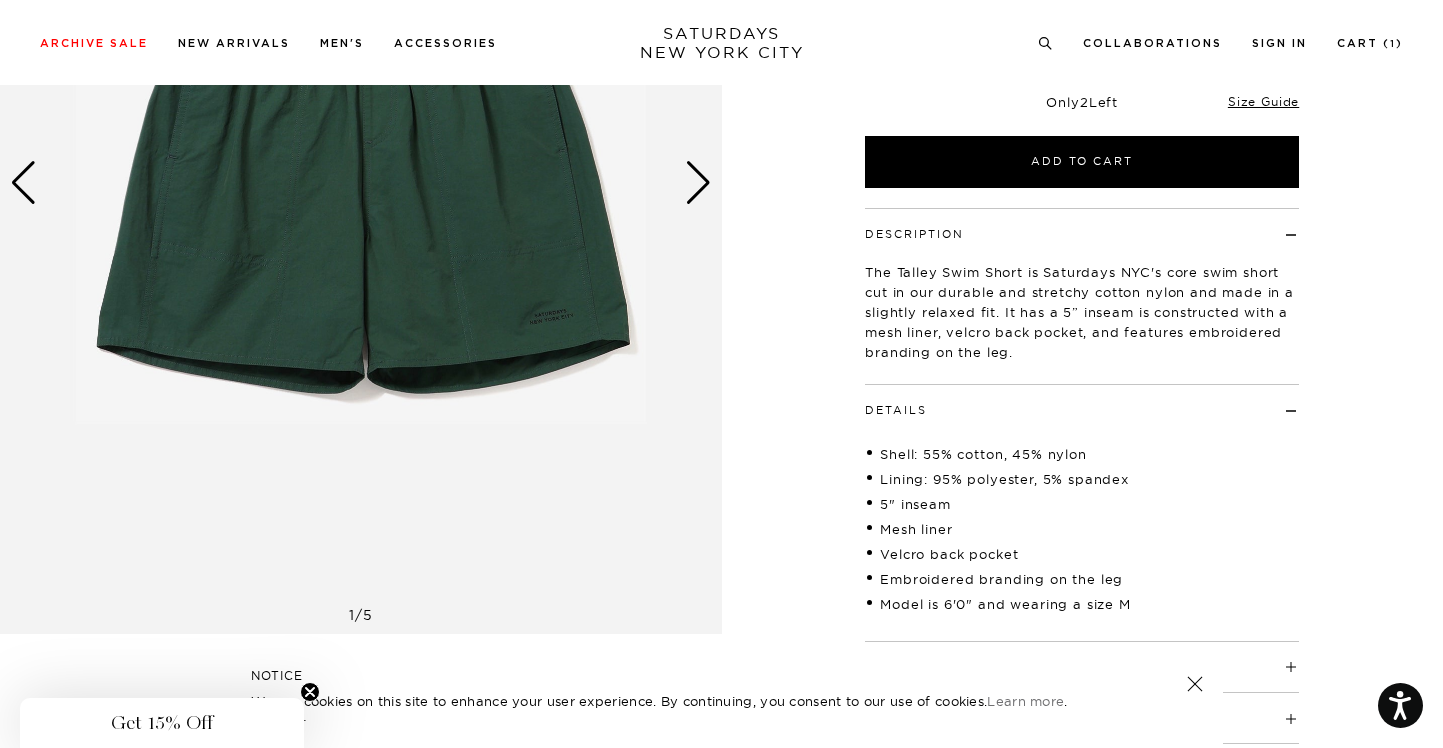 click at bounding box center (698, 183) 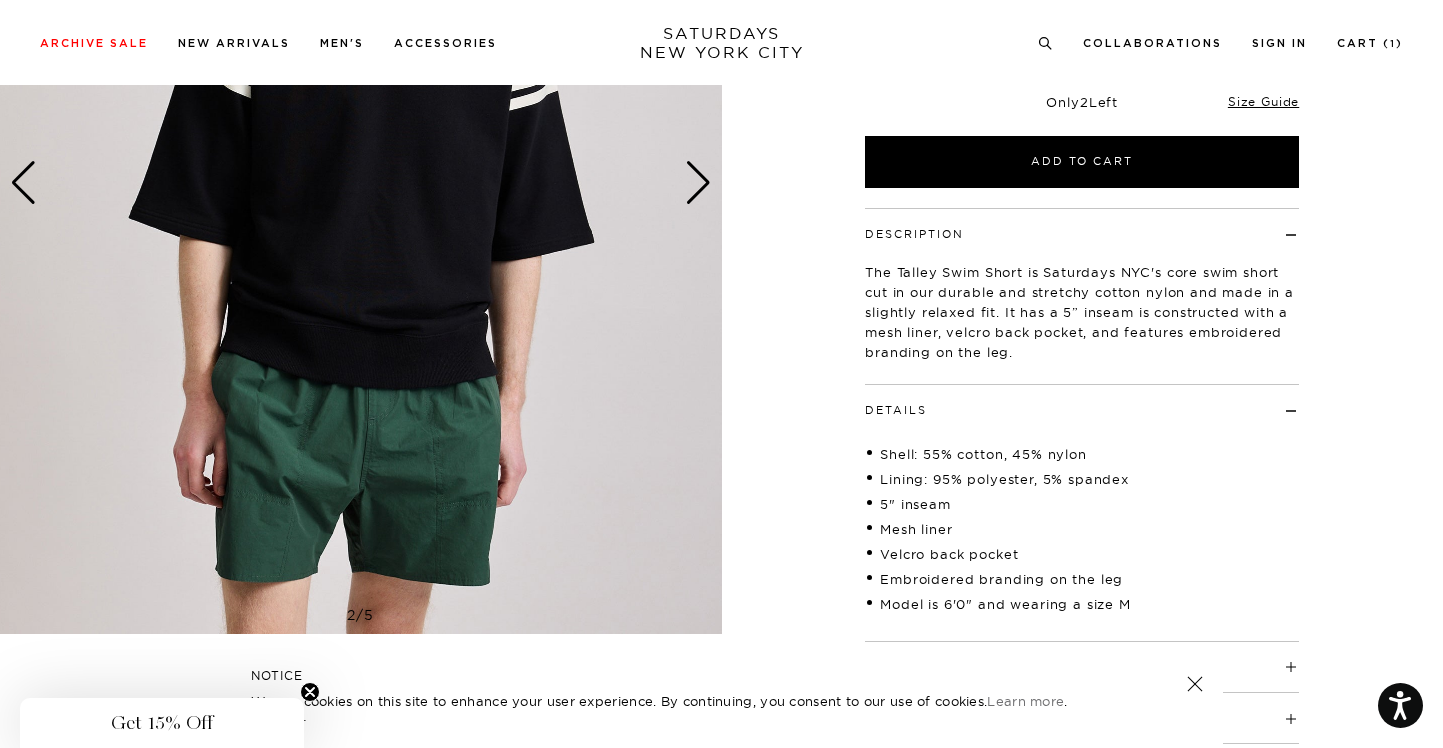 click at bounding box center (698, 183) 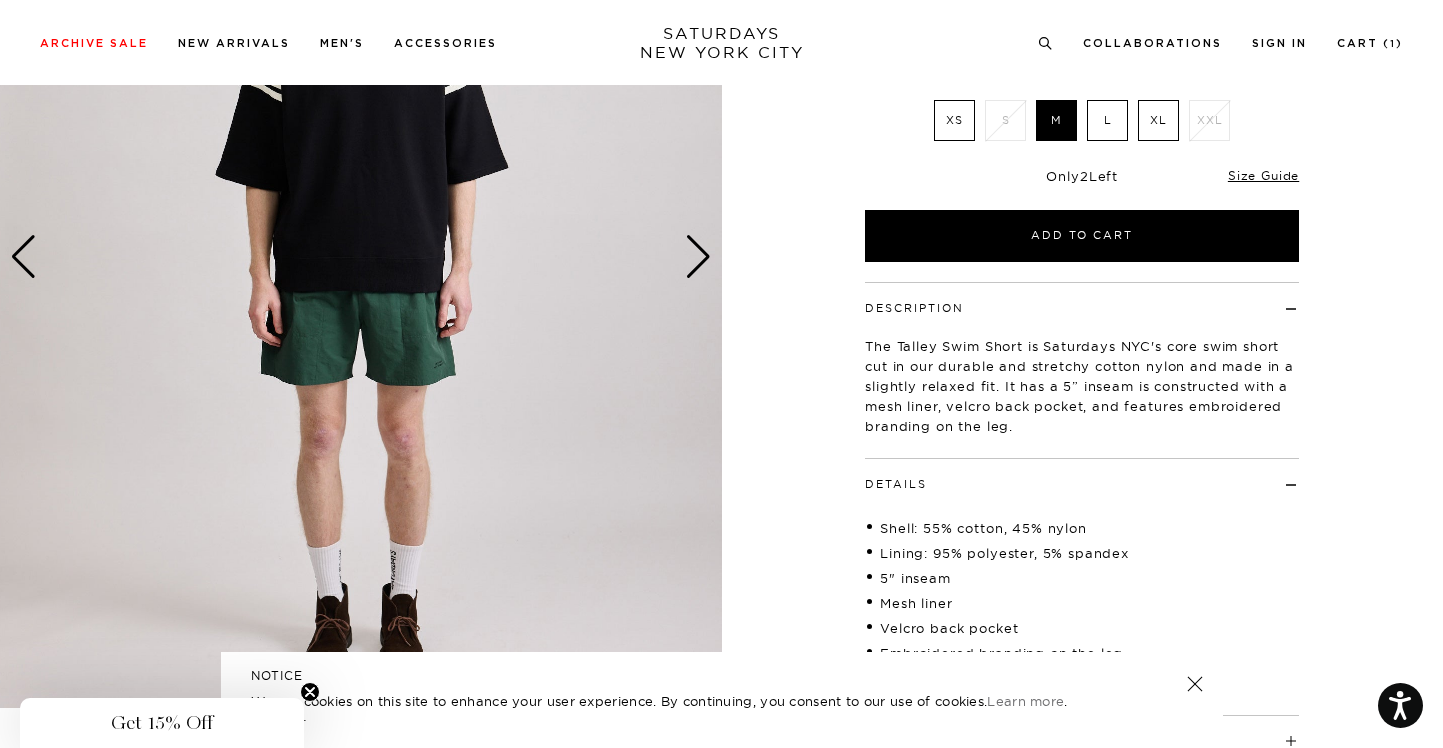 scroll, scrollTop: 0, scrollLeft: 0, axis: both 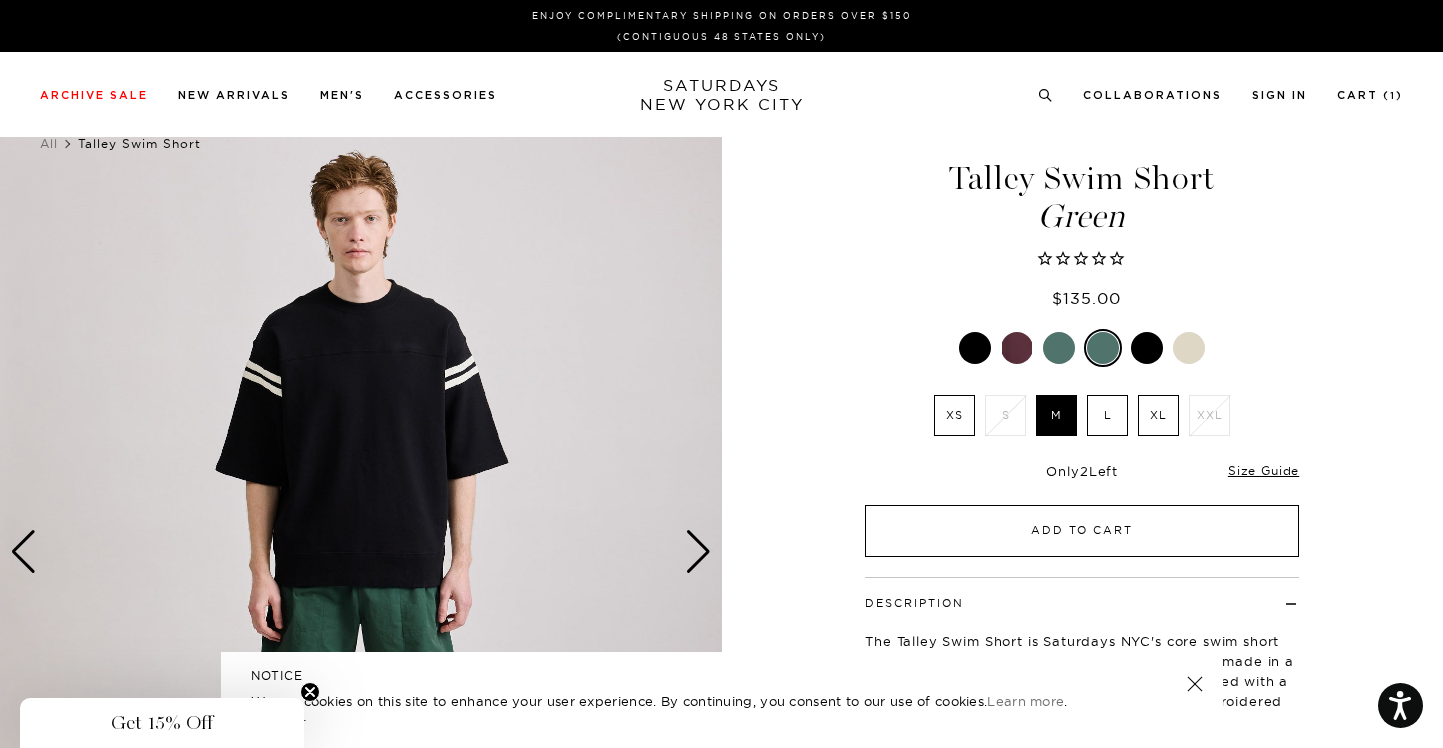 click on "Add to Cart" at bounding box center [1082, 531] 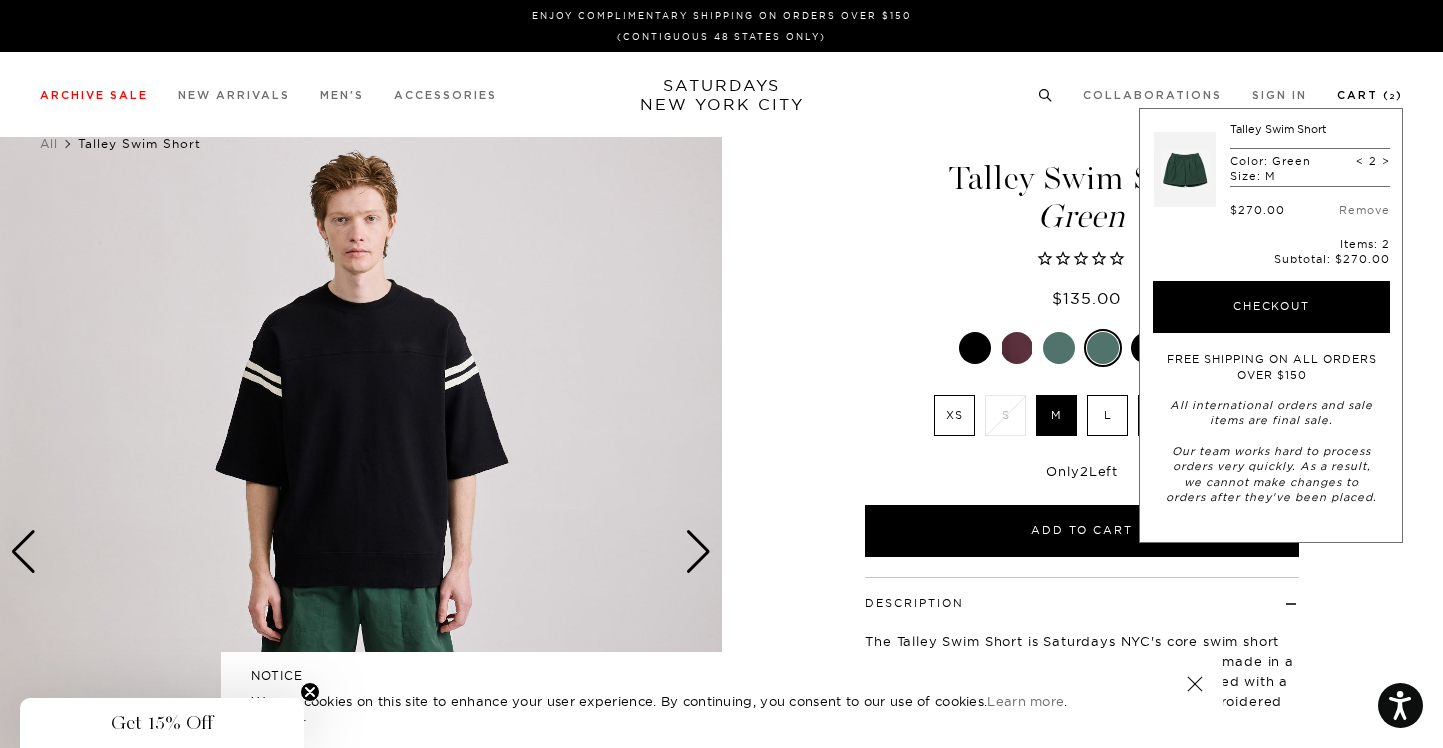click on "Cart ( 2 )" at bounding box center [1370, 95] 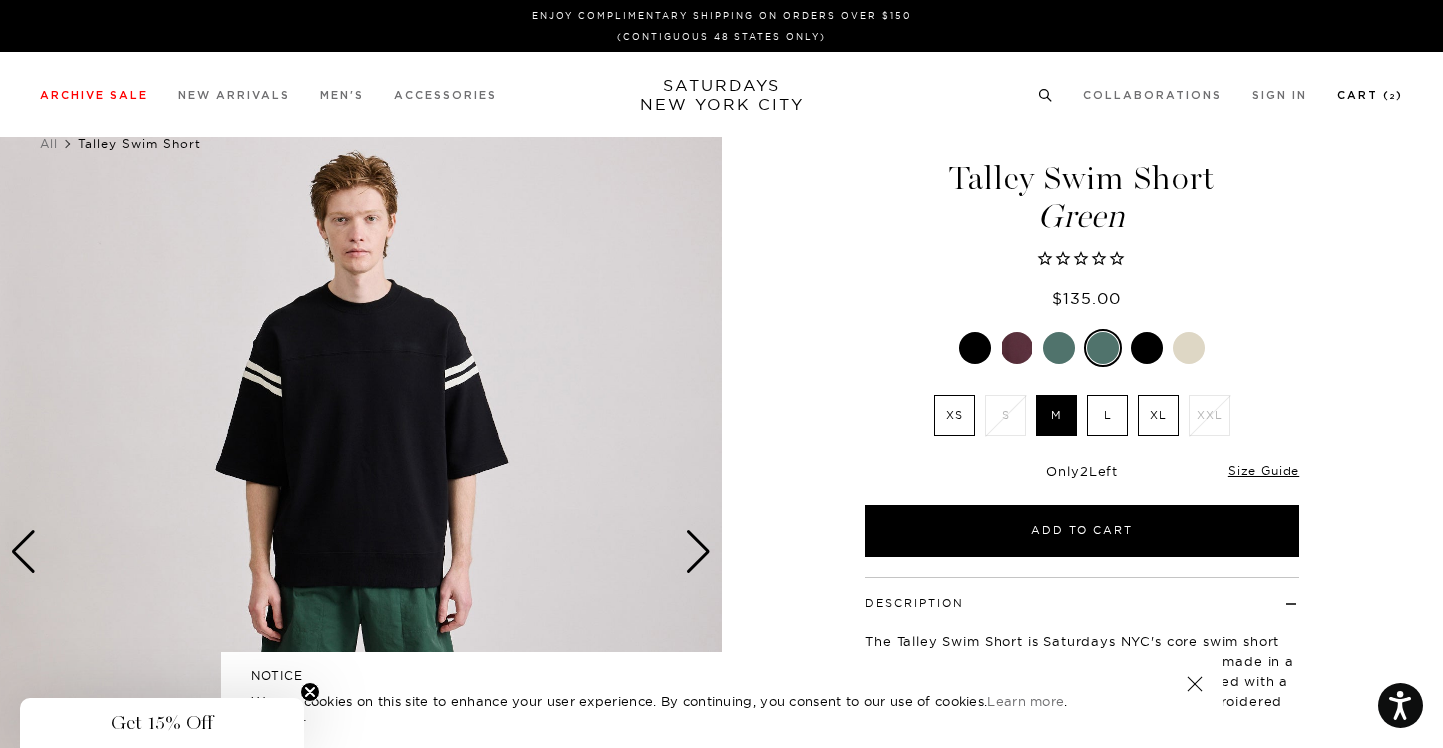 click on "Cart ( 2 )" at bounding box center [1370, 95] 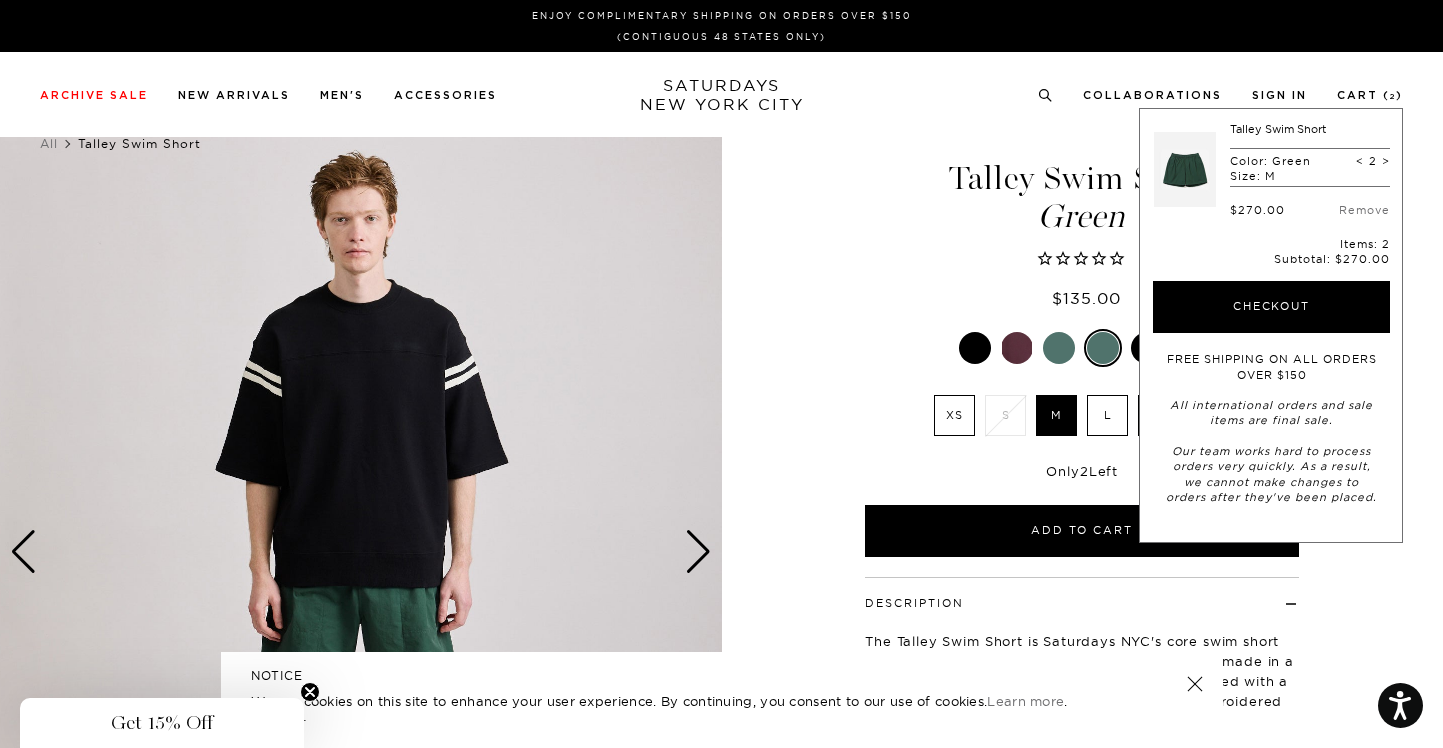 click on "<" at bounding box center (1360, 161) 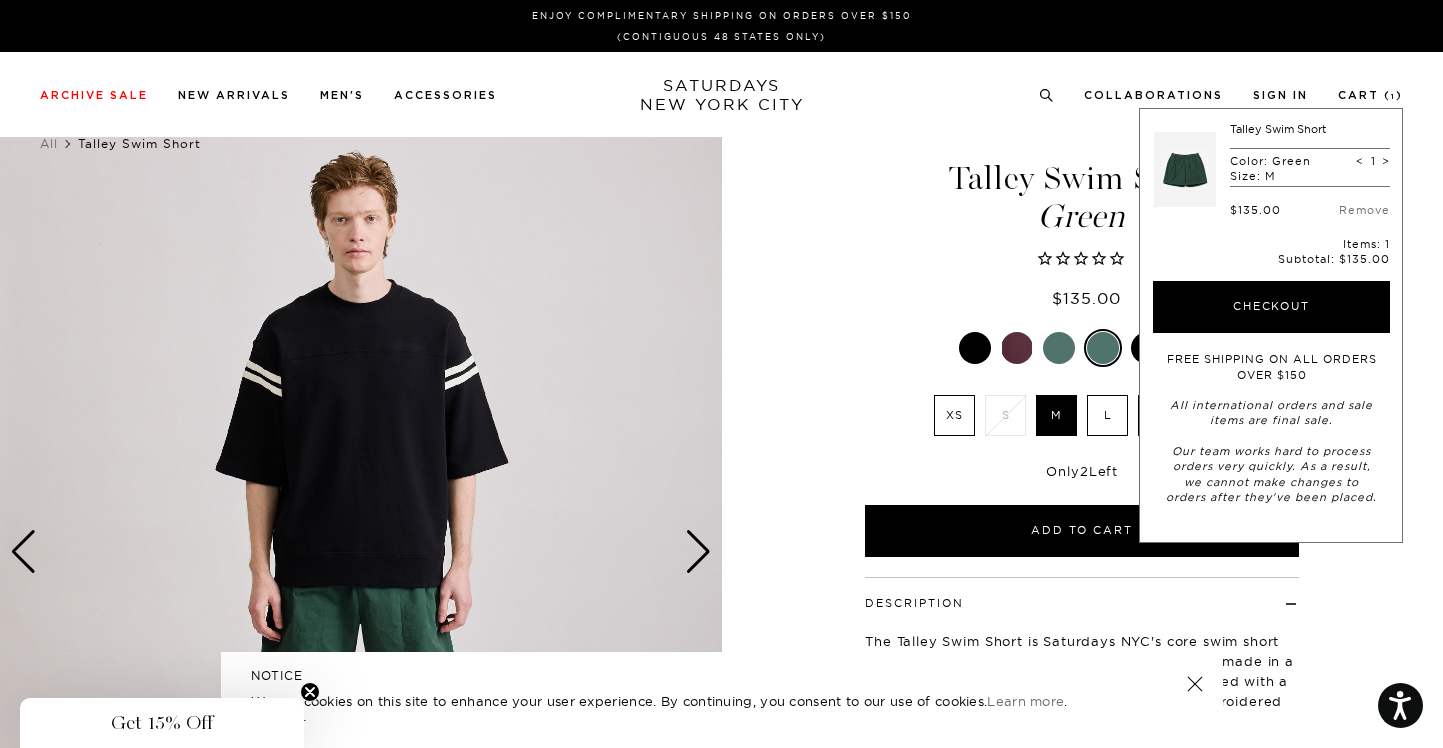 click on "Checkout" at bounding box center [1271, 307] 